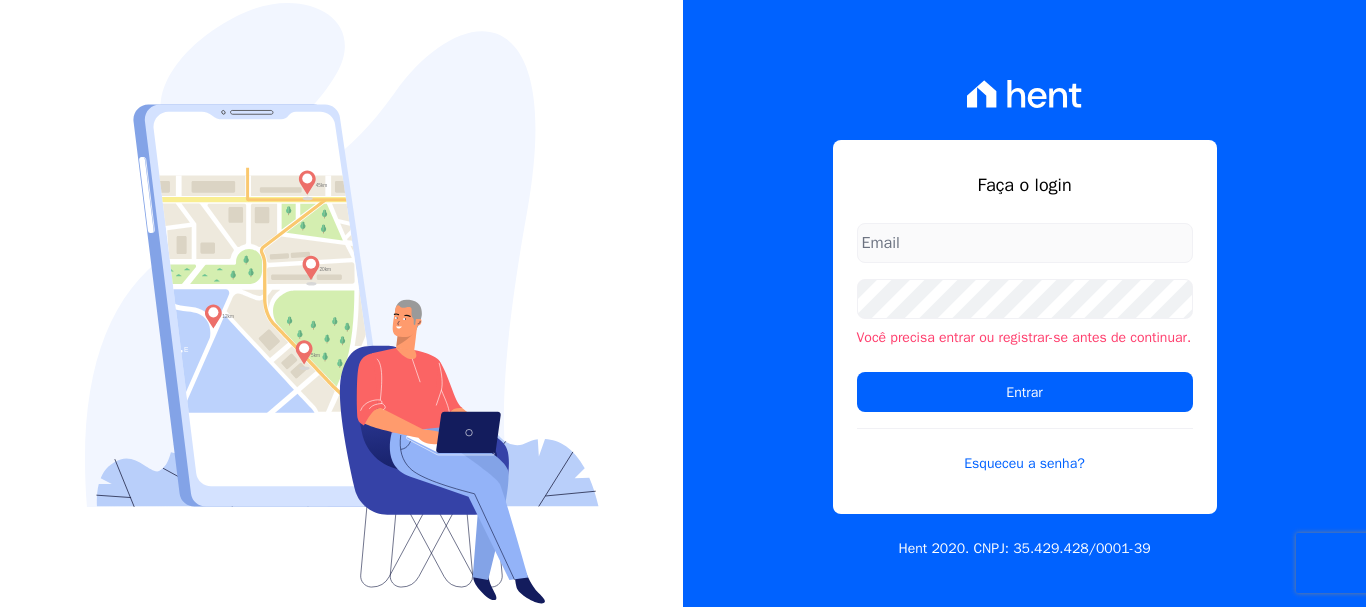 scroll, scrollTop: 0, scrollLeft: 0, axis: both 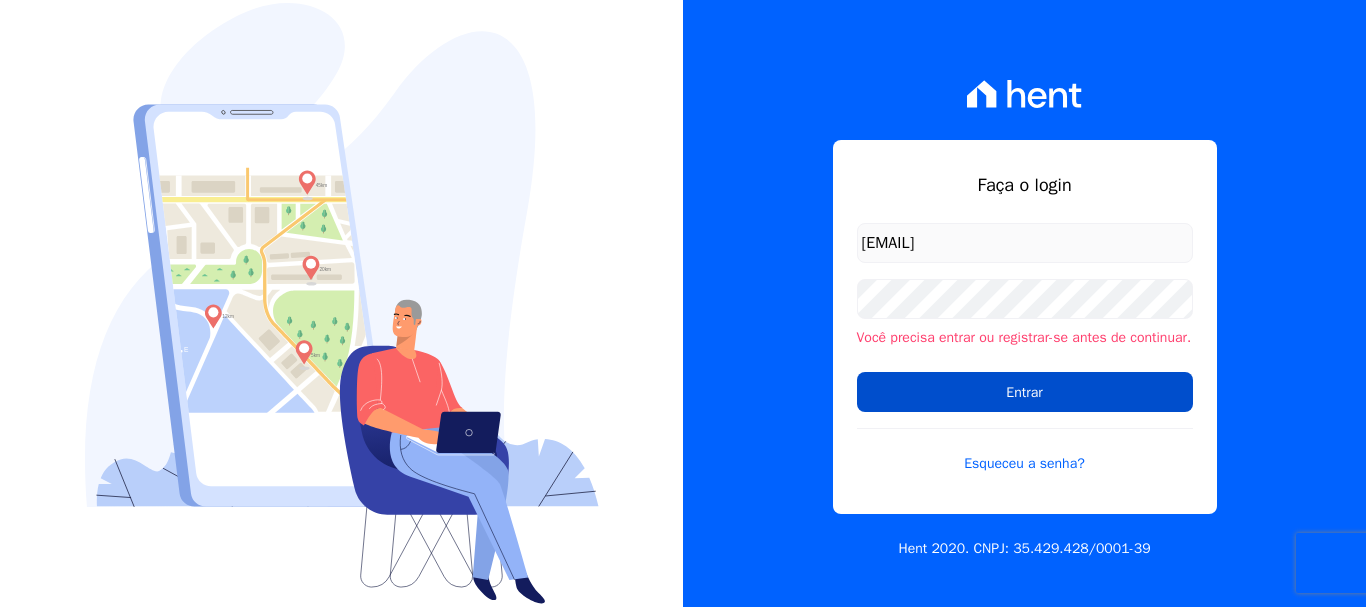 click on "Entrar" at bounding box center (1025, 392) 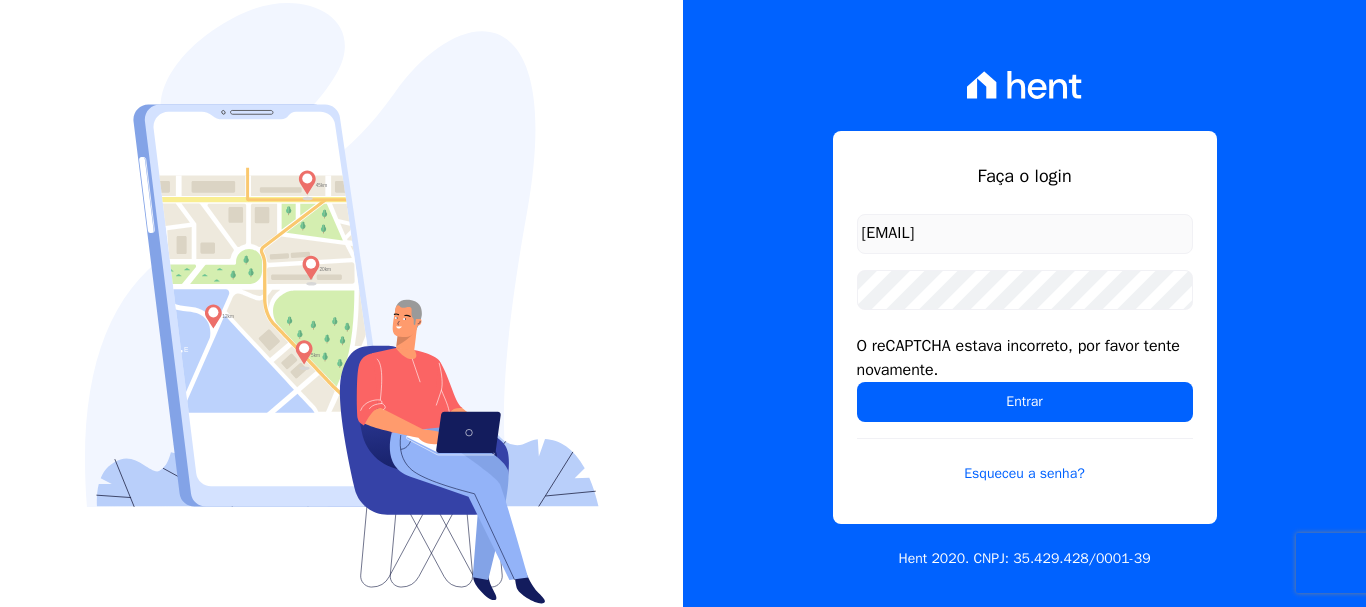 scroll, scrollTop: 0, scrollLeft: 0, axis: both 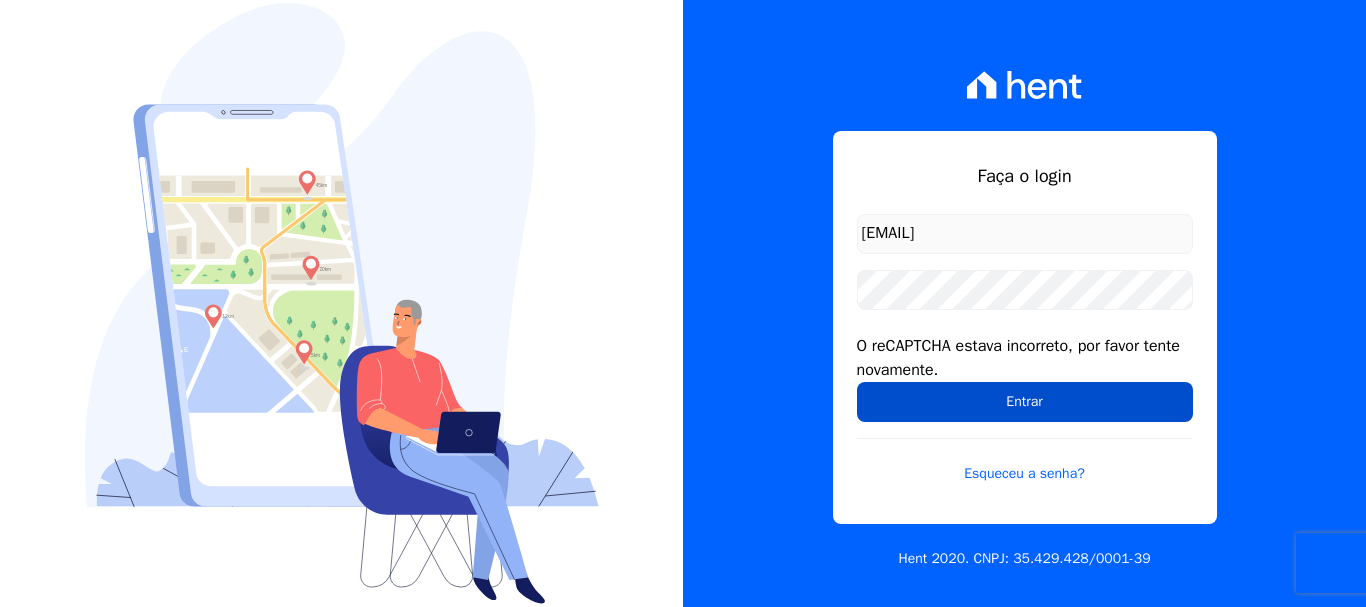 click on "Entrar" at bounding box center (1025, 402) 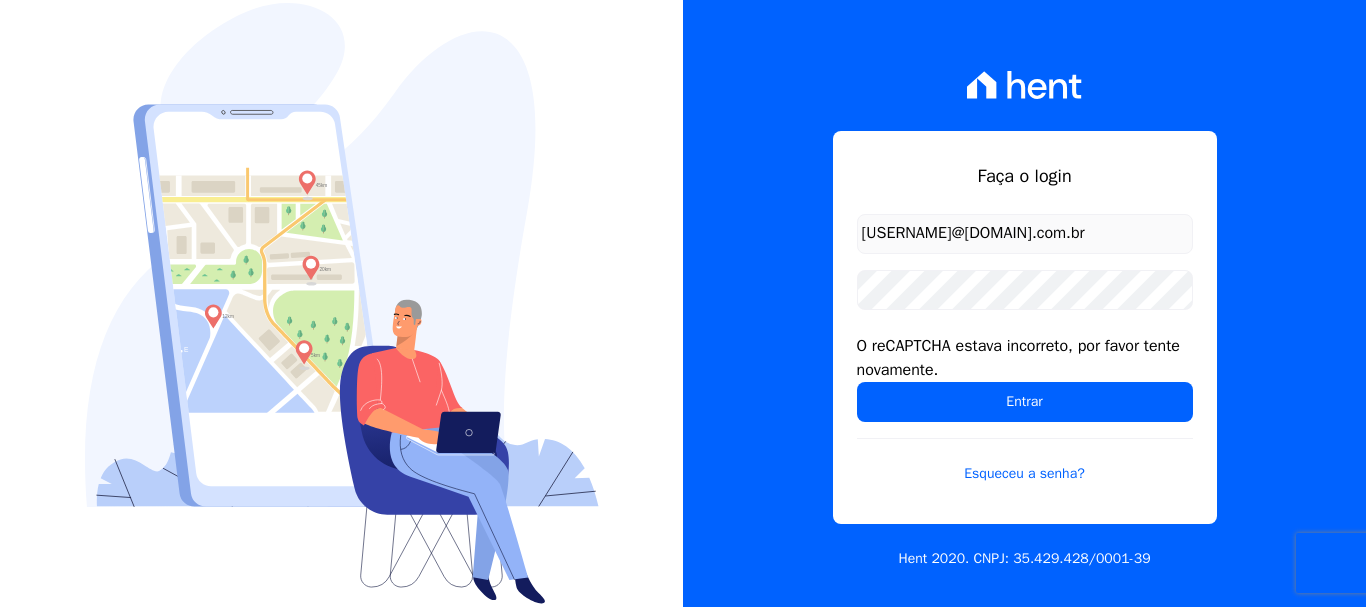 scroll, scrollTop: 0, scrollLeft: 0, axis: both 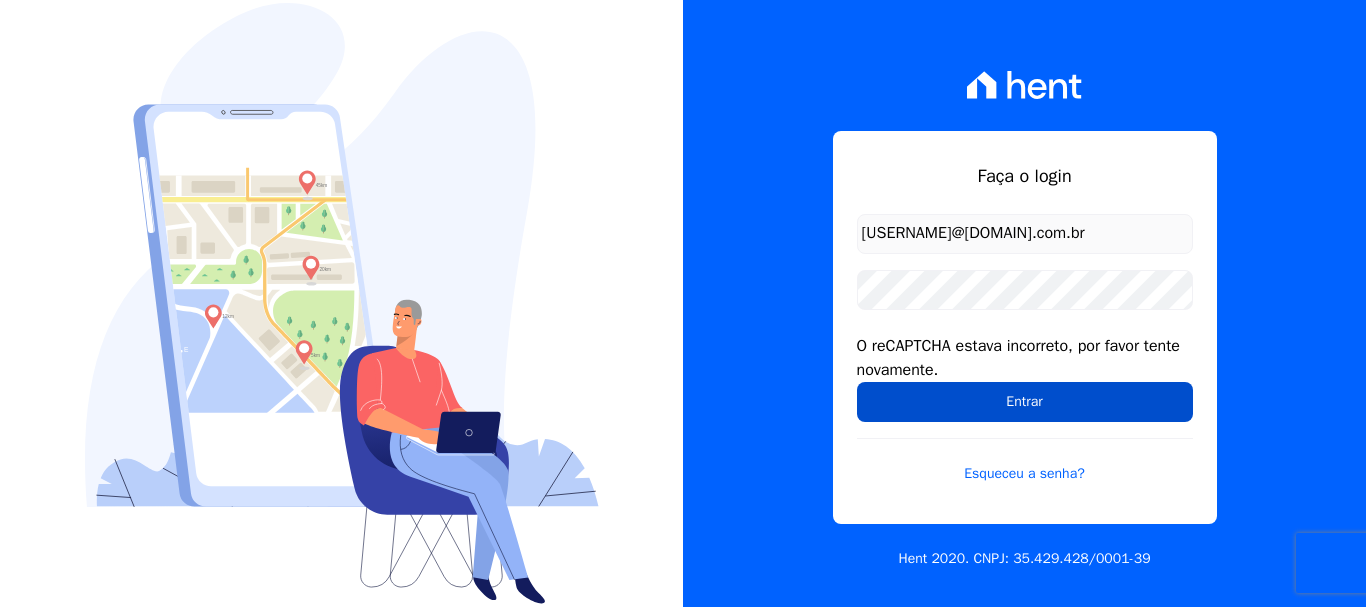 click on "Entrar" at bounding box center [1025, 402] 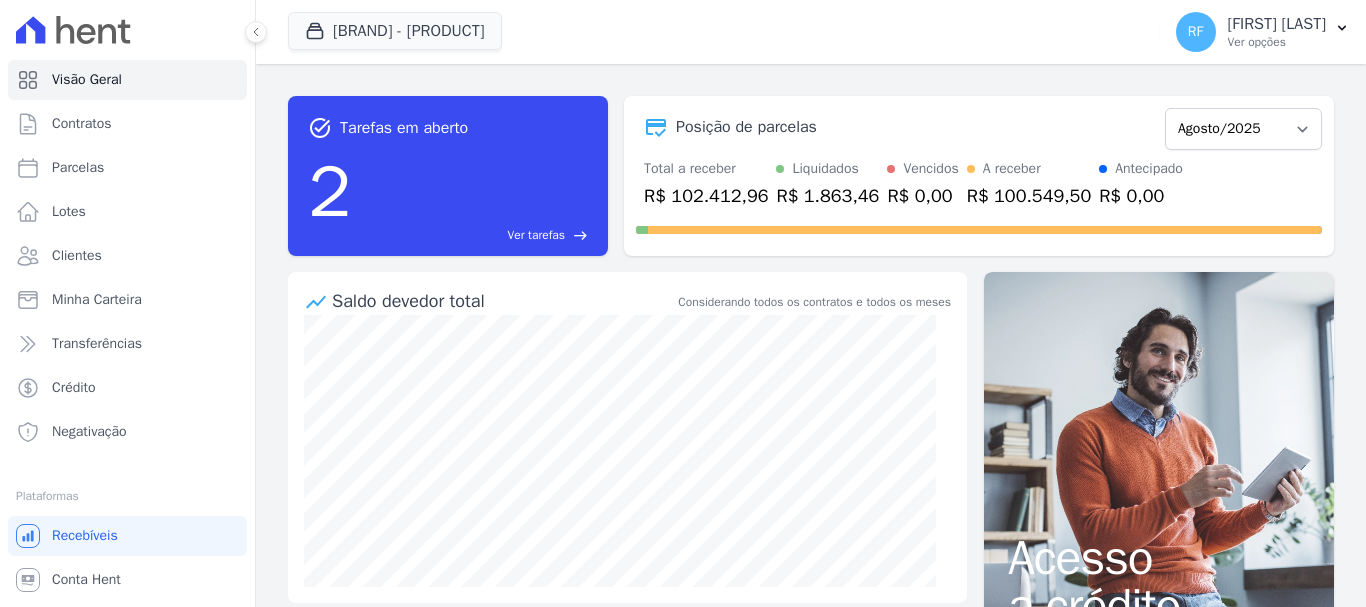 scroll, scrollTop: 0, scrollLeft: 0, axis: both 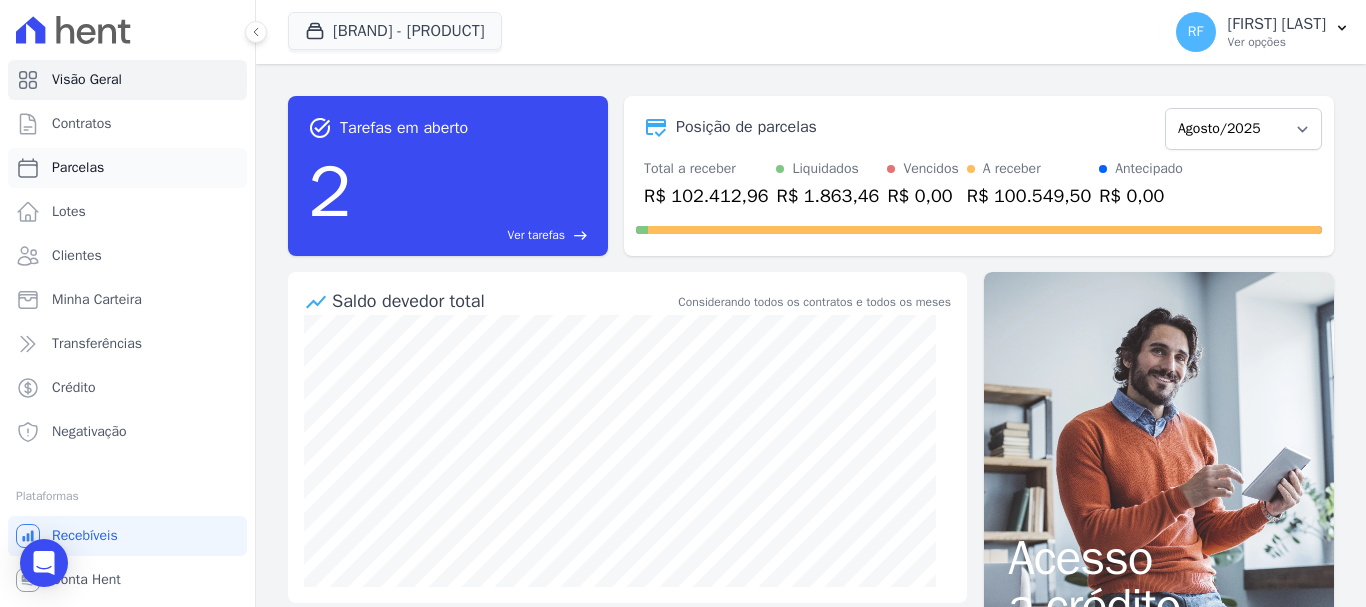 click on "Parcelas" at bounding box center [127, 168] 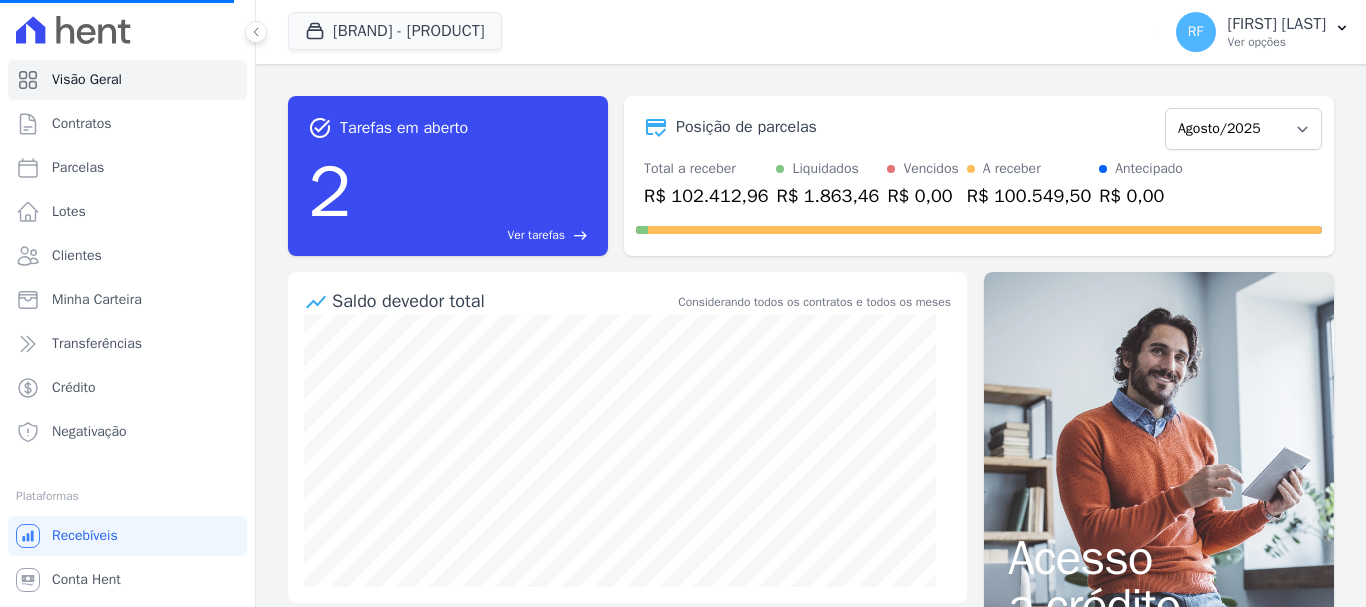 select 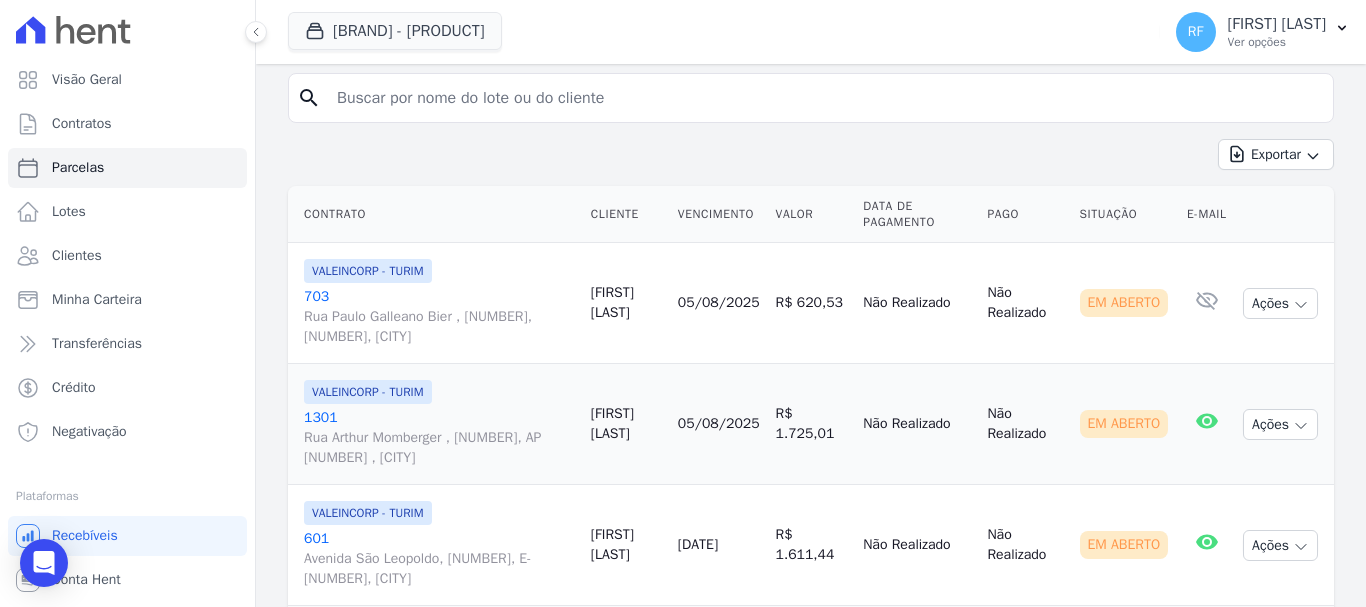 scroll, scrollTop: 200, scrollLeft: 0, axis: vertical 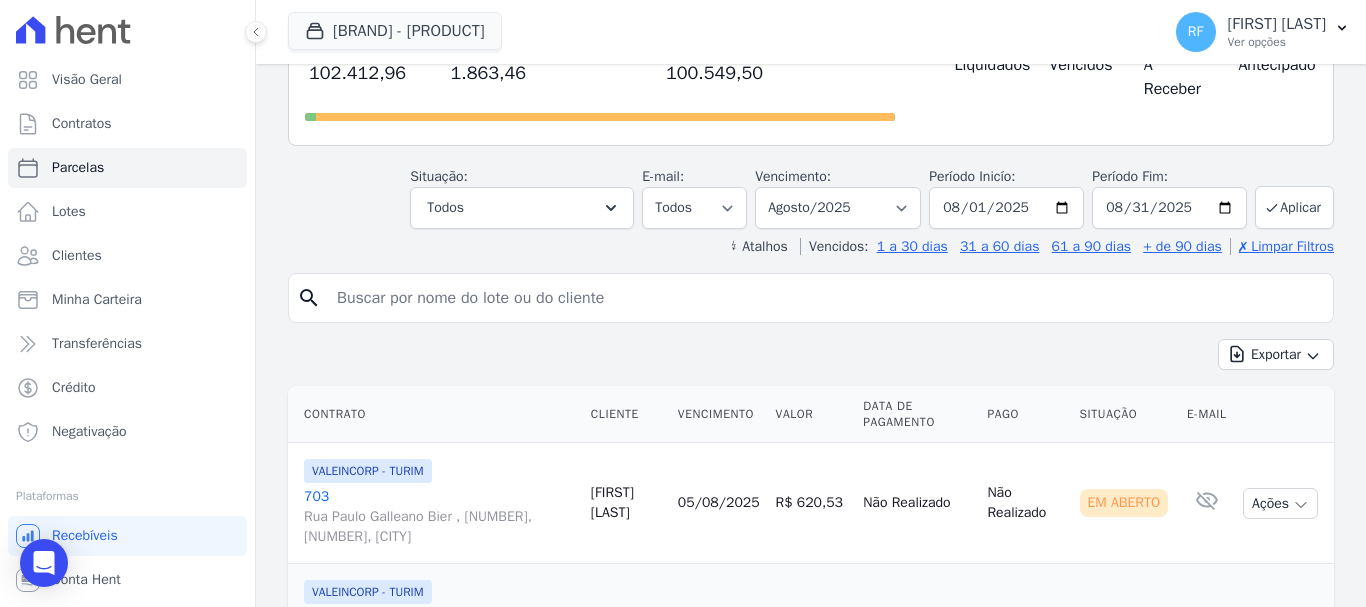 click at bounding box center (825, 298) 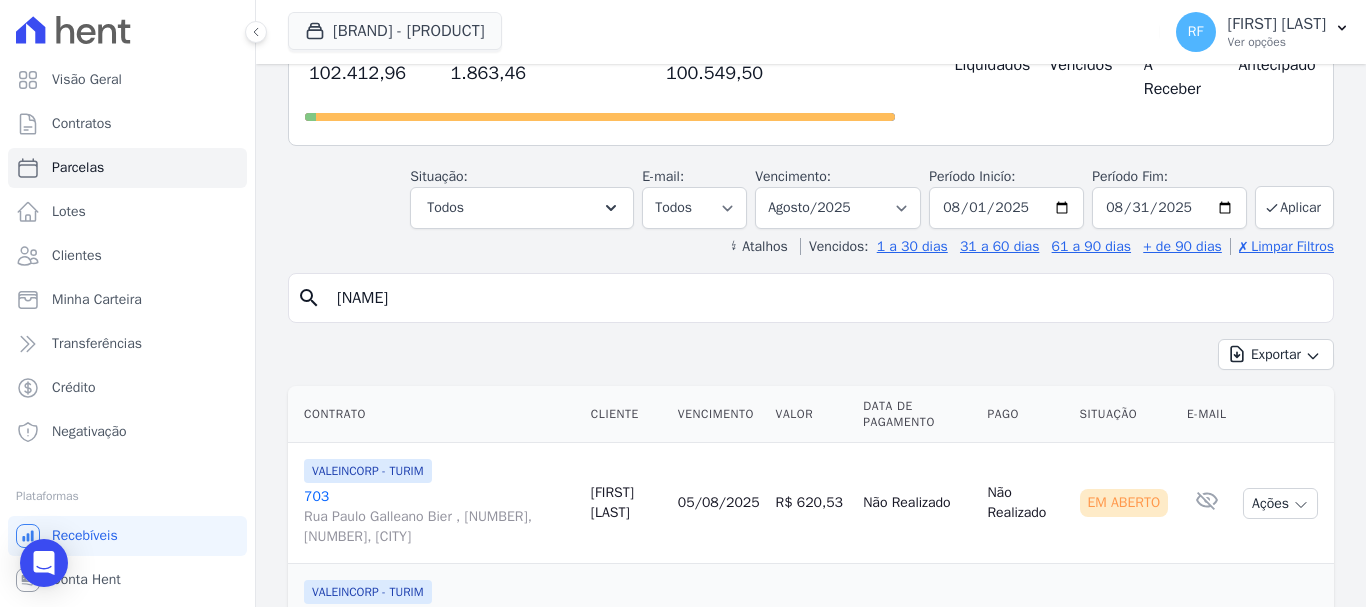 type on "[NAME]" 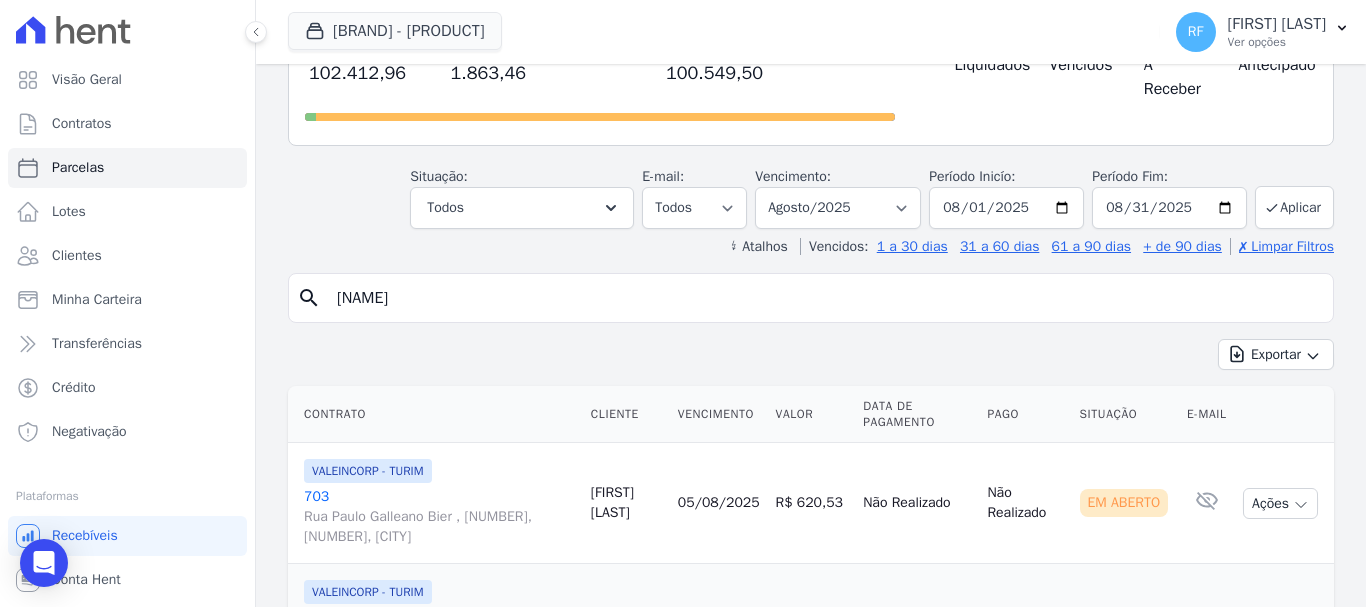 select 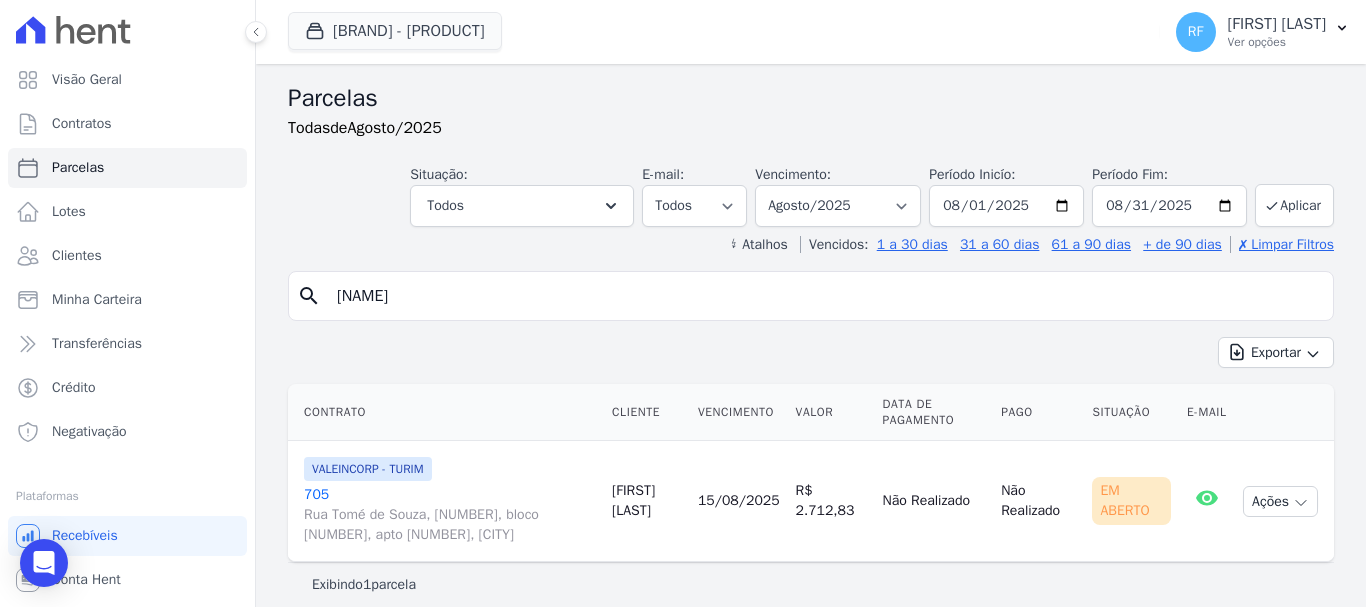 scroll, scrollTop: 16, scrollLeft: 0, axis: vertical 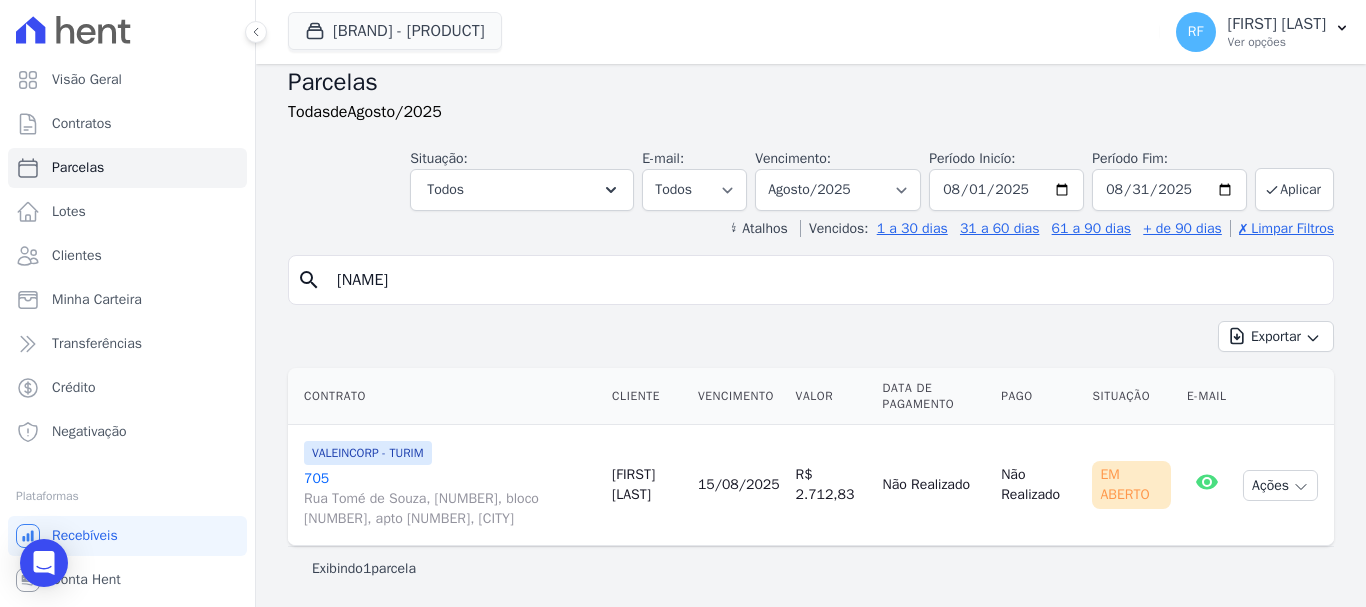 drag, startPoint x: 391, startPoint y: 265, endPoint x: 256, endPoint y: 237, distance: 137.87312 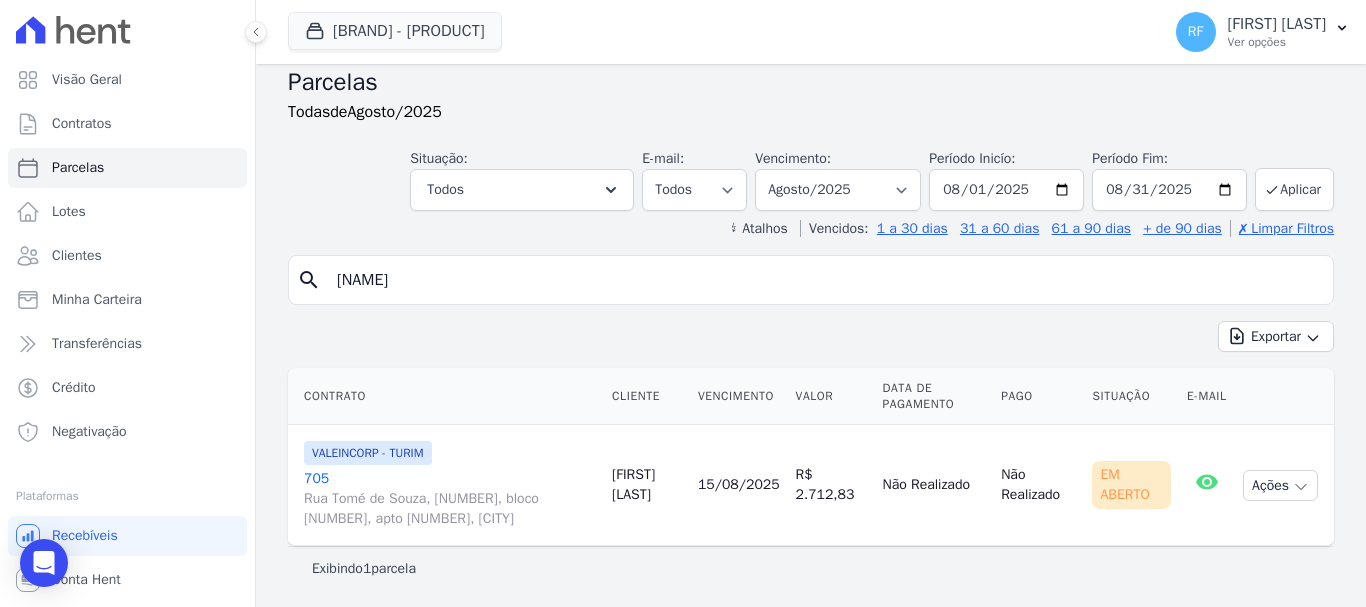 type on "clara" 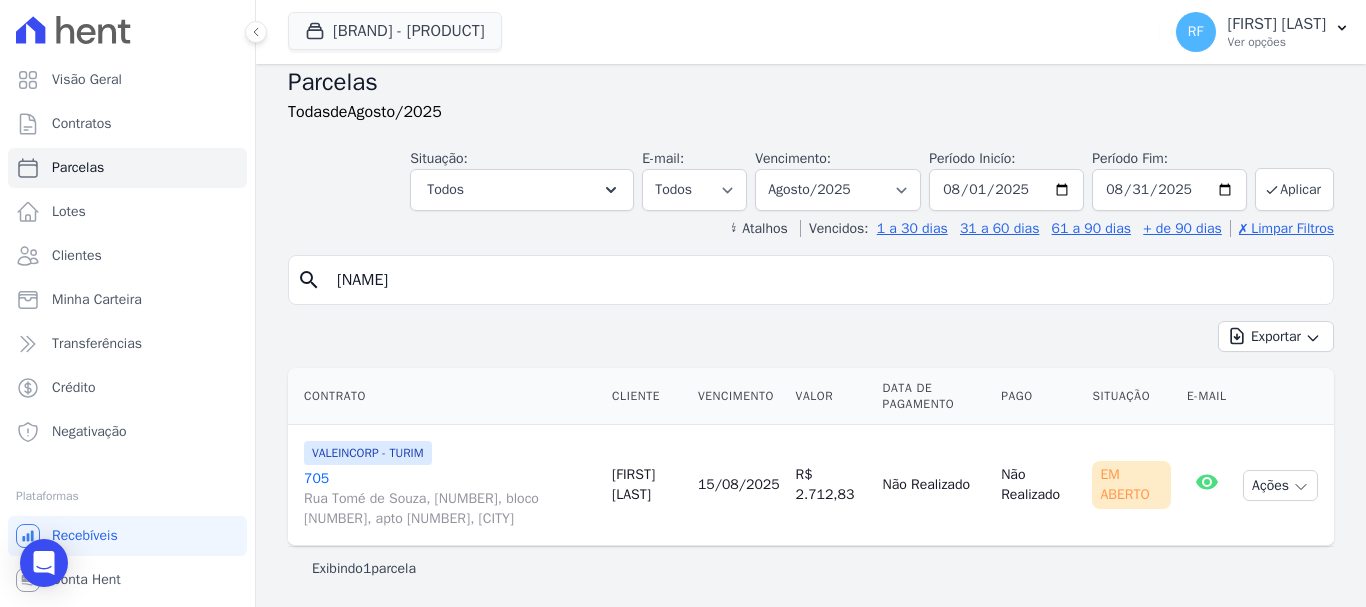 select 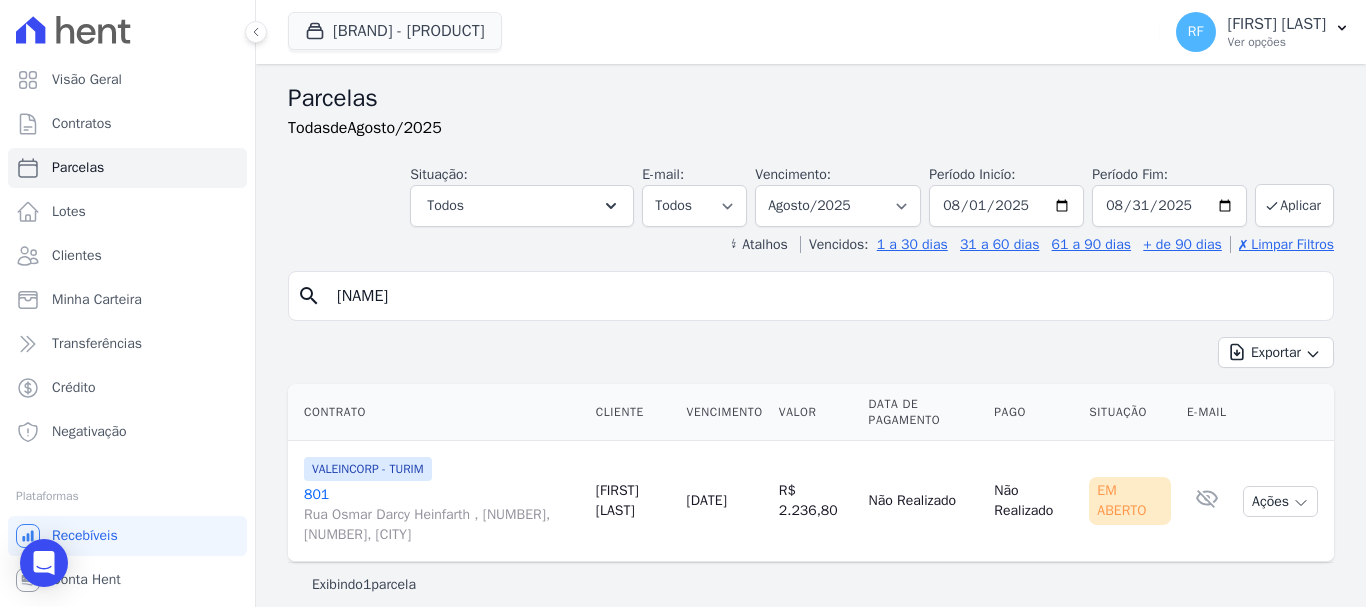scroll, scrollTop: 16, scrollLeft: 0, axis: vertical 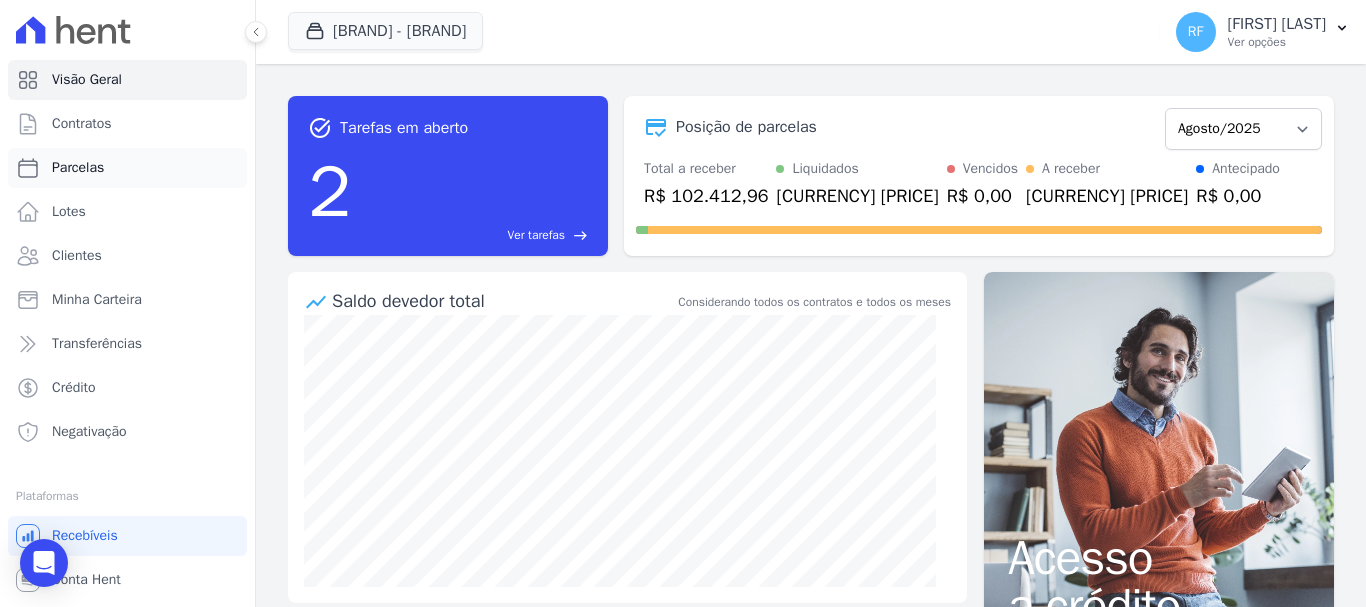 click on "Parcelas" at bounding box center (127, 168) 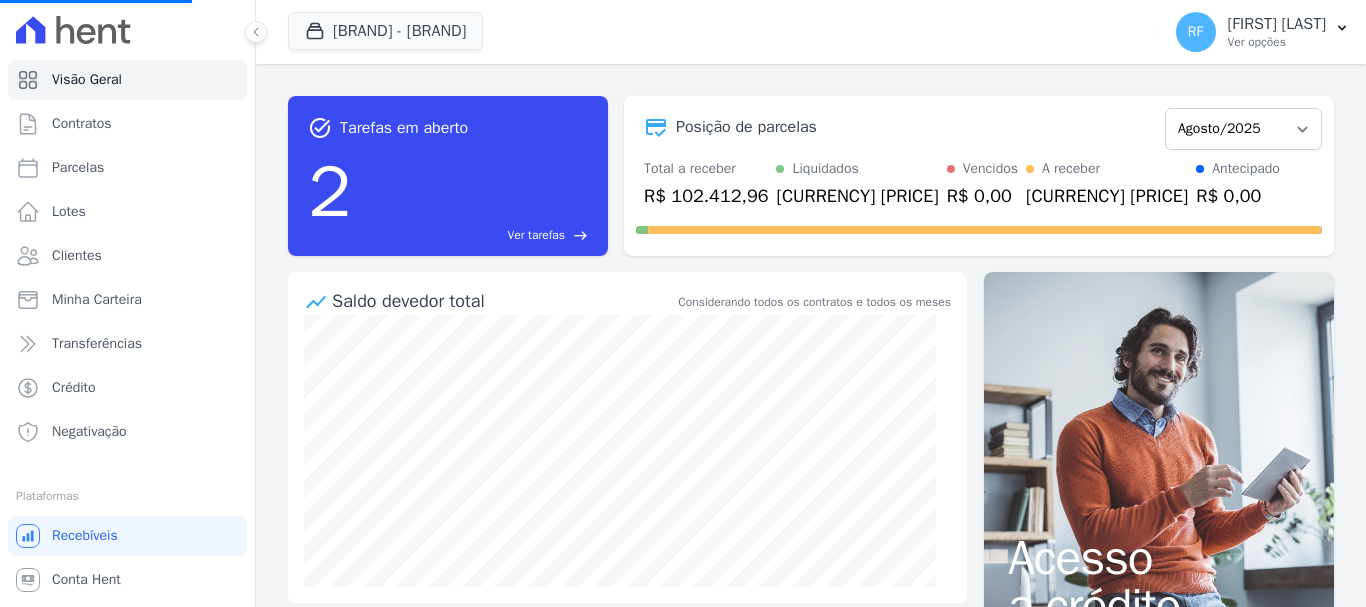 select 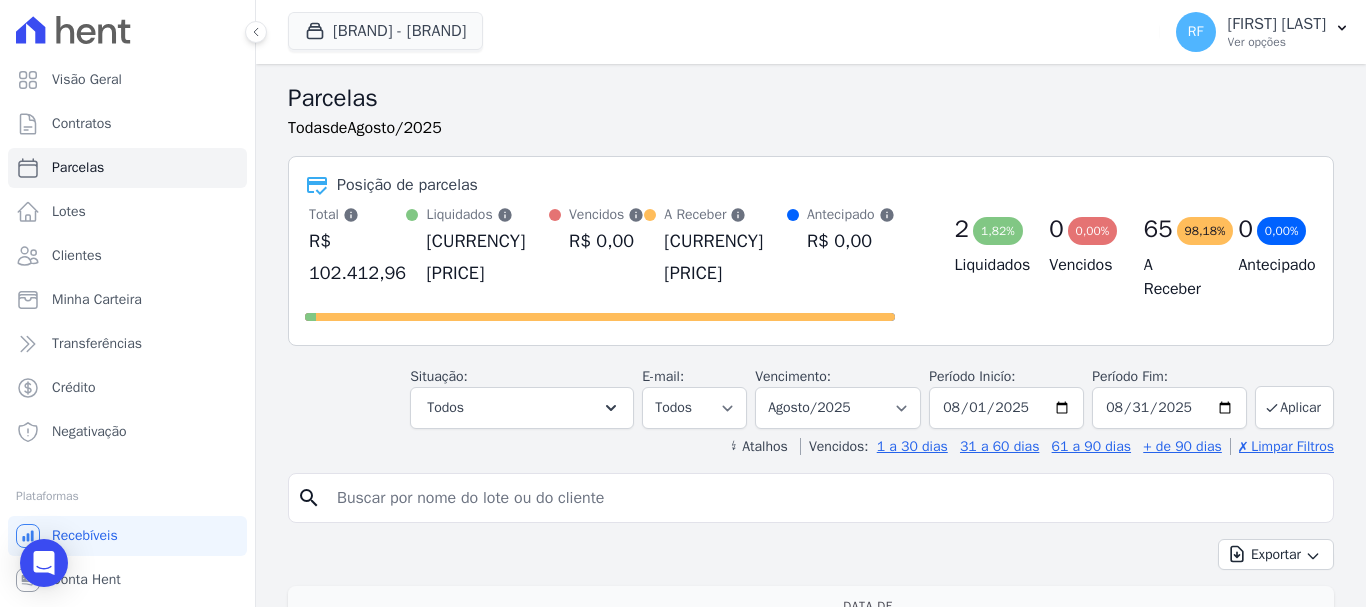 click on "Contrato
[CONTRACT_ID]
Parcelas
Parcela
#1
Exportar PDF
Exportar CSV
Contrato
Cliente
Vencimento
Valor
Data de Pagamento
Pago
Situação
E-mail" at bounding box center (811, 2106) 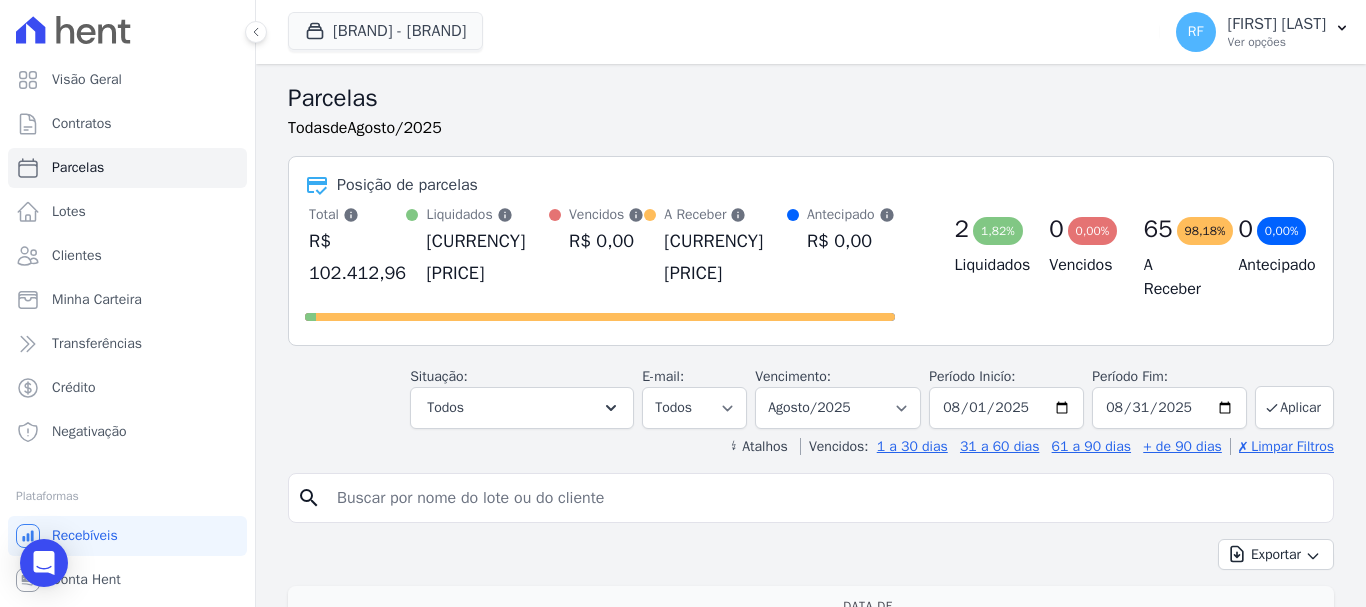 click at bounding box center [825, 498] 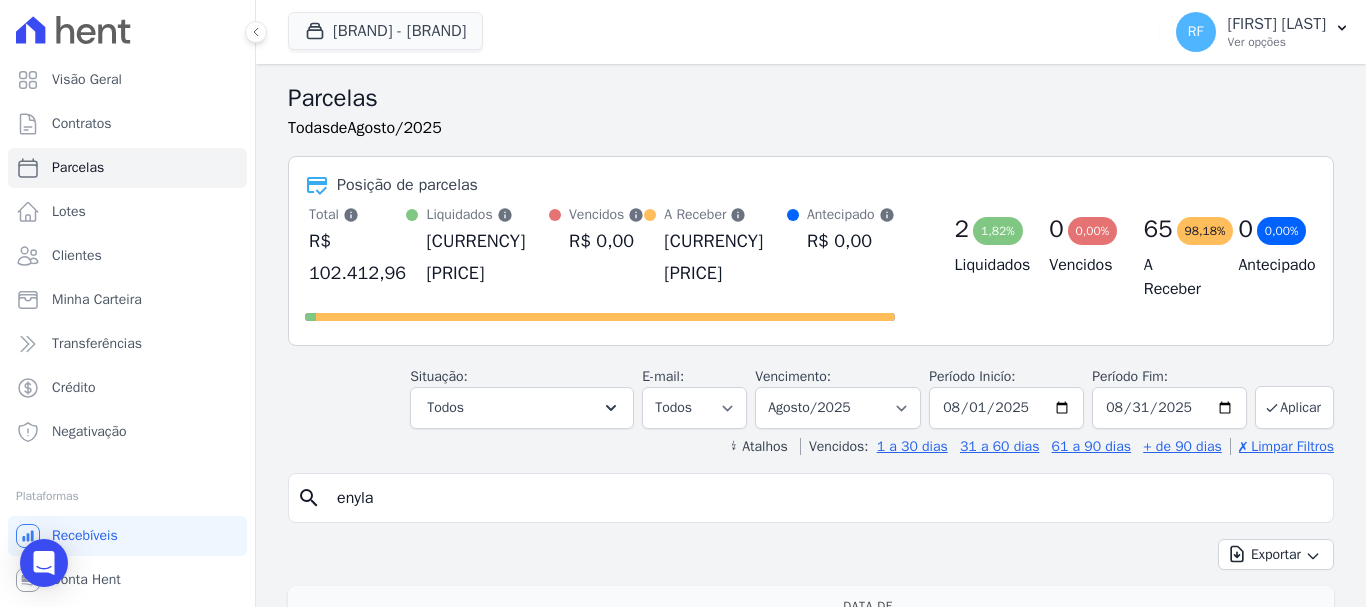type on "enyla" 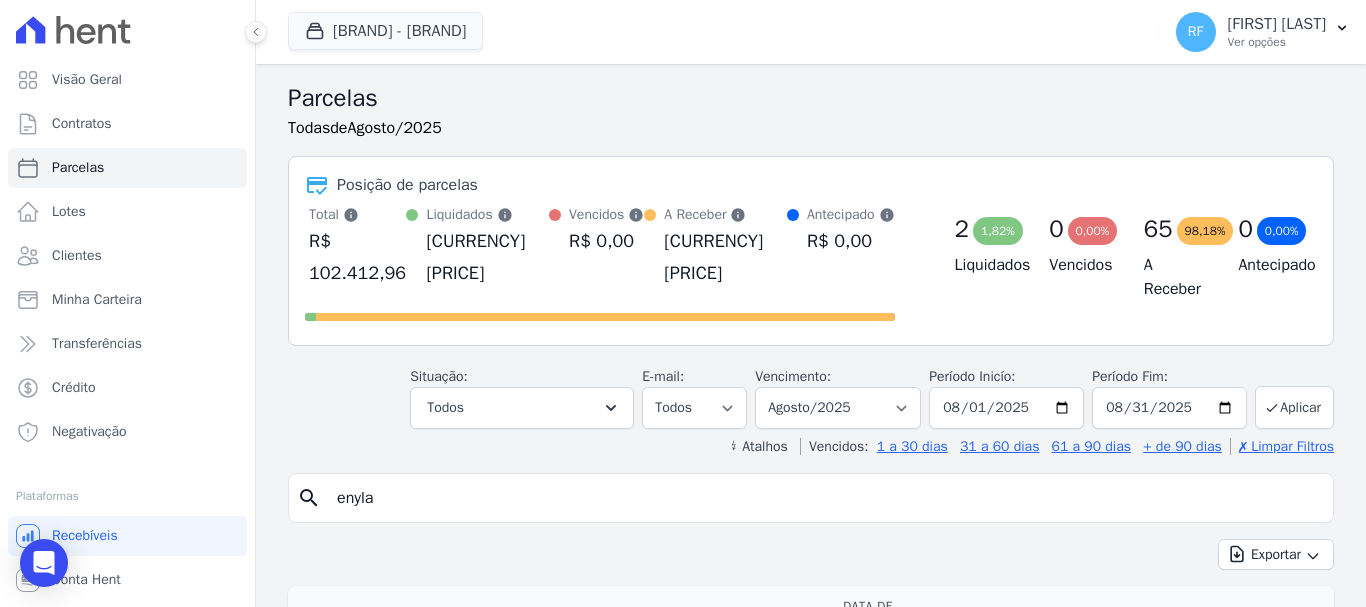 select 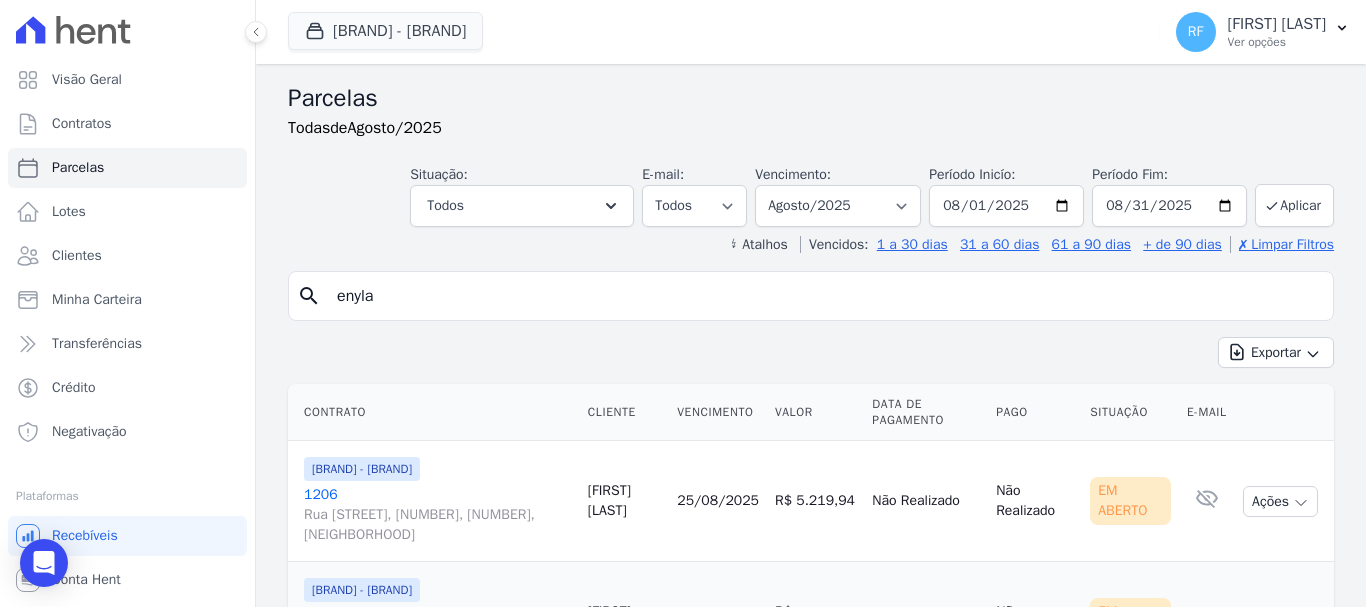 scroll, scrollTop: 137, scrollLeft: 0, axis: vertical 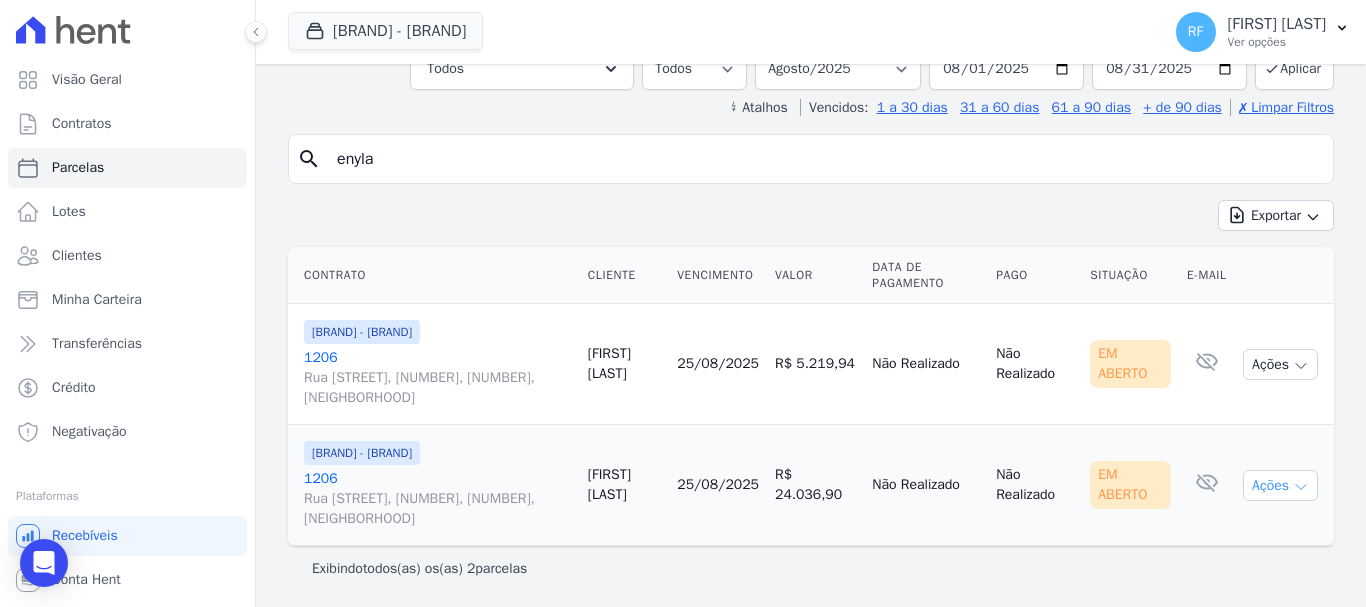 click on "Ações" at bounding box center (1280, 485) 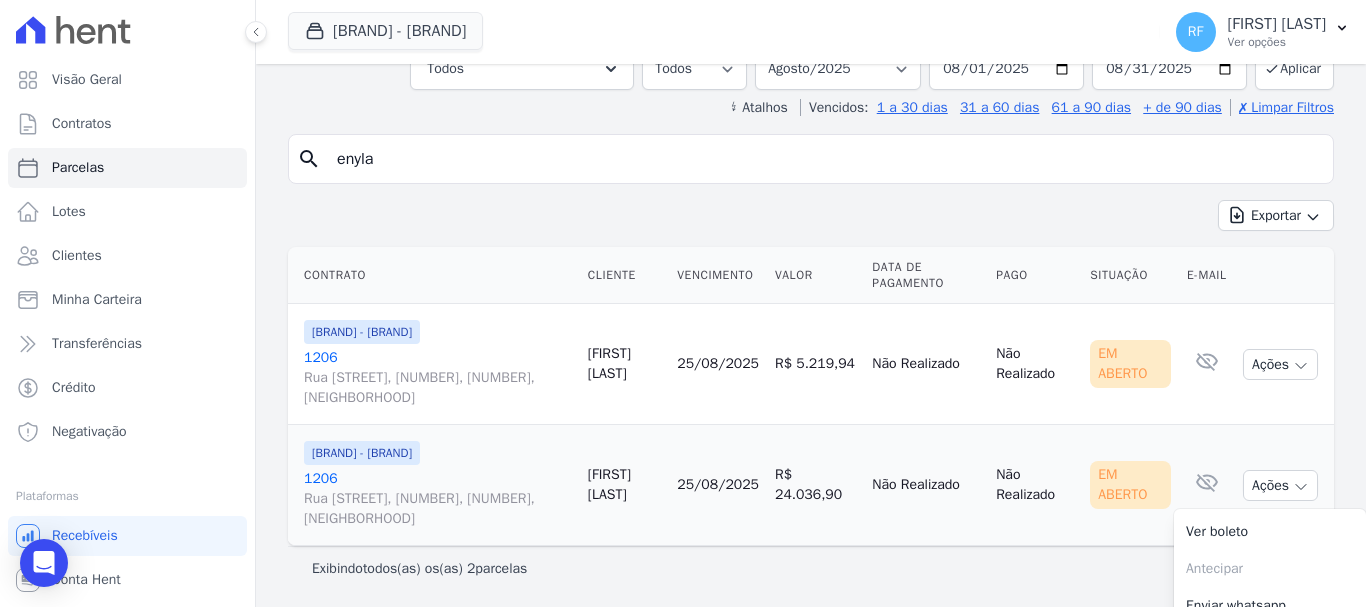 scroll, scrollTop: 232, scrollLeft: 0, axis: vertical 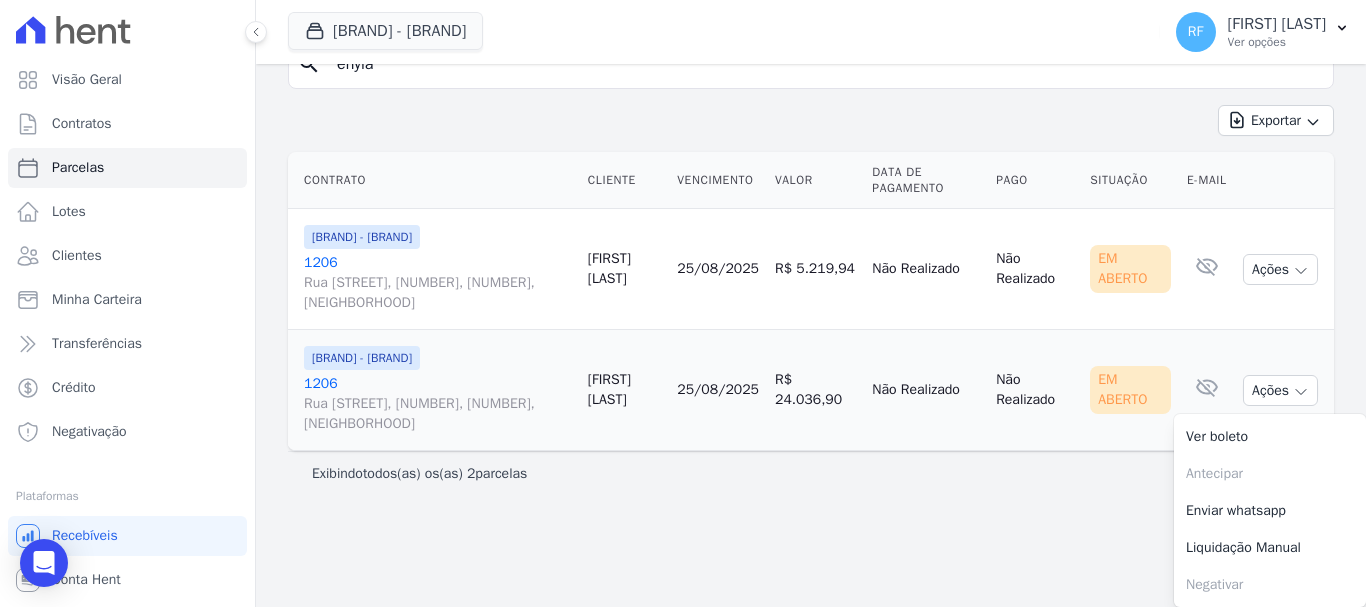 click on "[NUMBER]
[STREET], [NUMBER], [NUMBER], [NEIGHBORHOOD]" at bounding box center (438, 404) 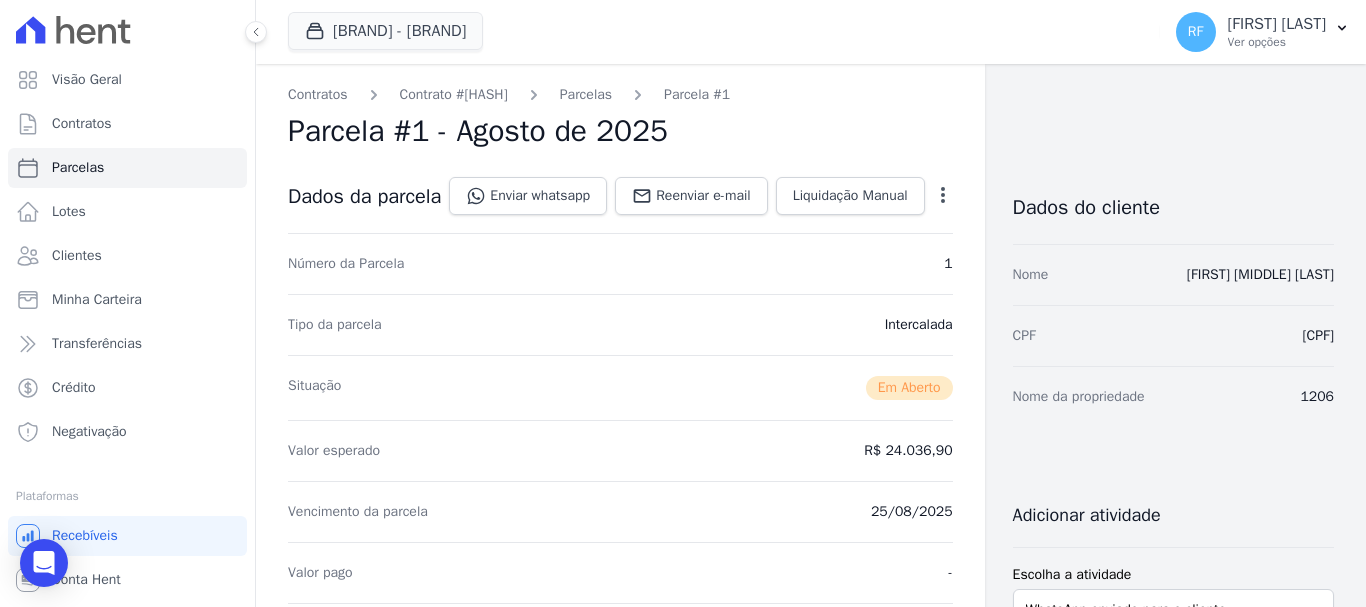click on "Open options" at bounding box center [943, 198] 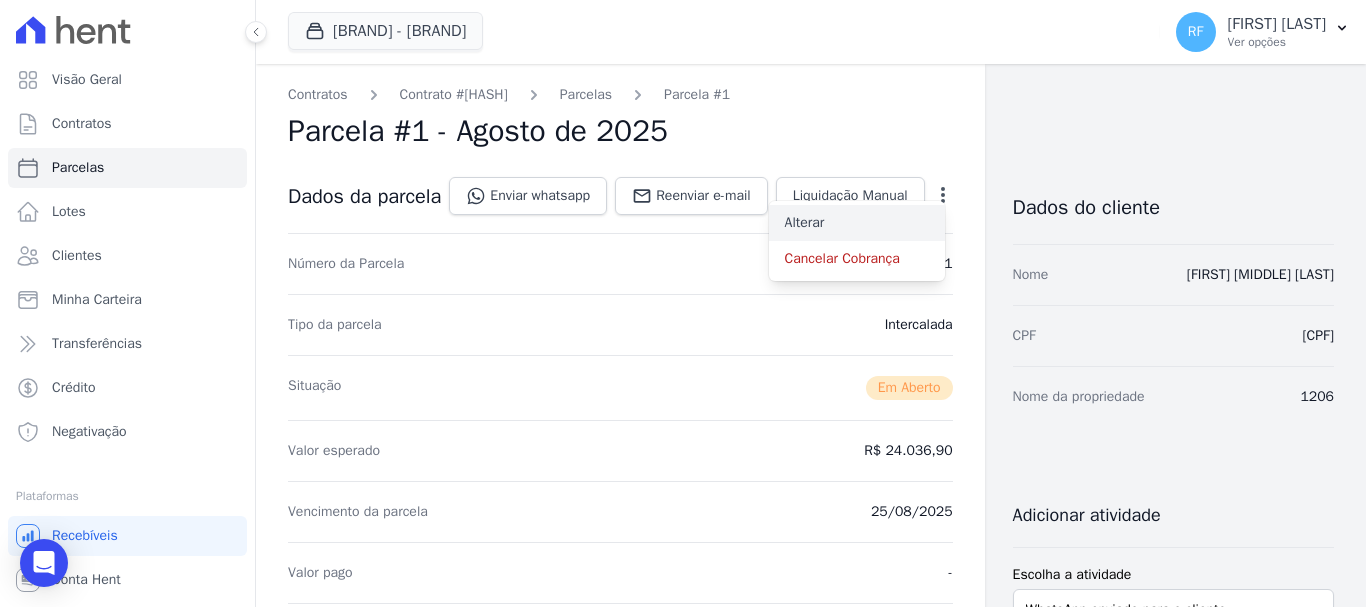 click on "Alterar" at bounding box center [857, 223] 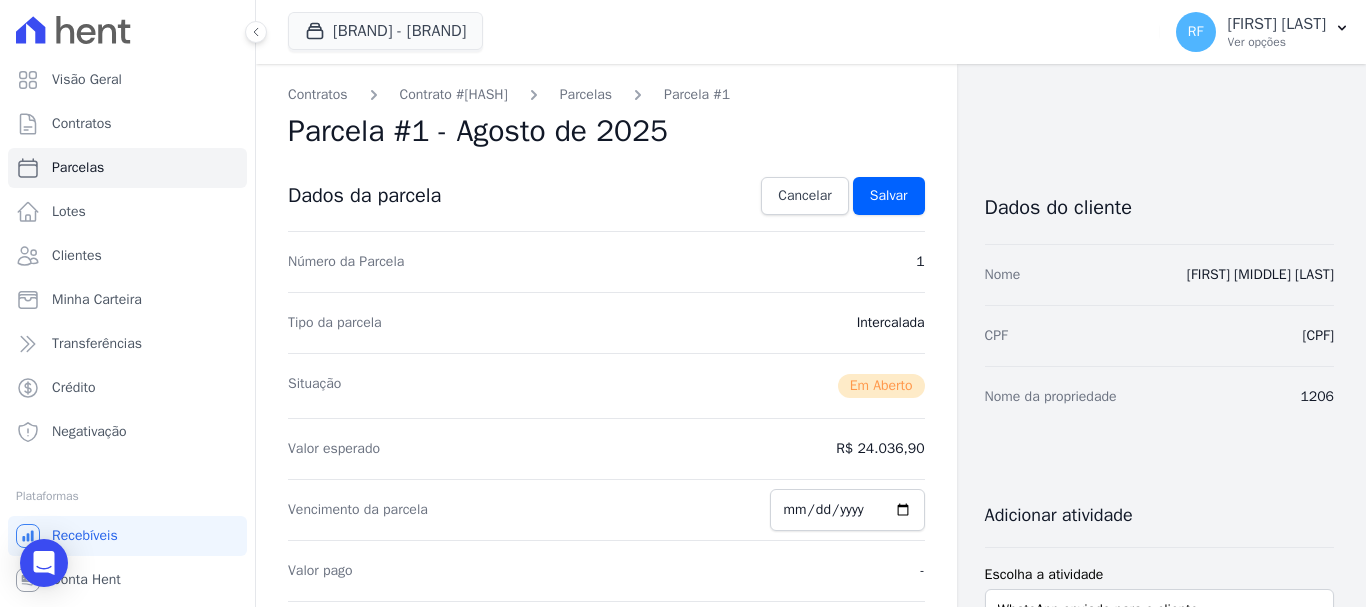 click on "R$ 24.036,90" at bounding box center [880, 449] 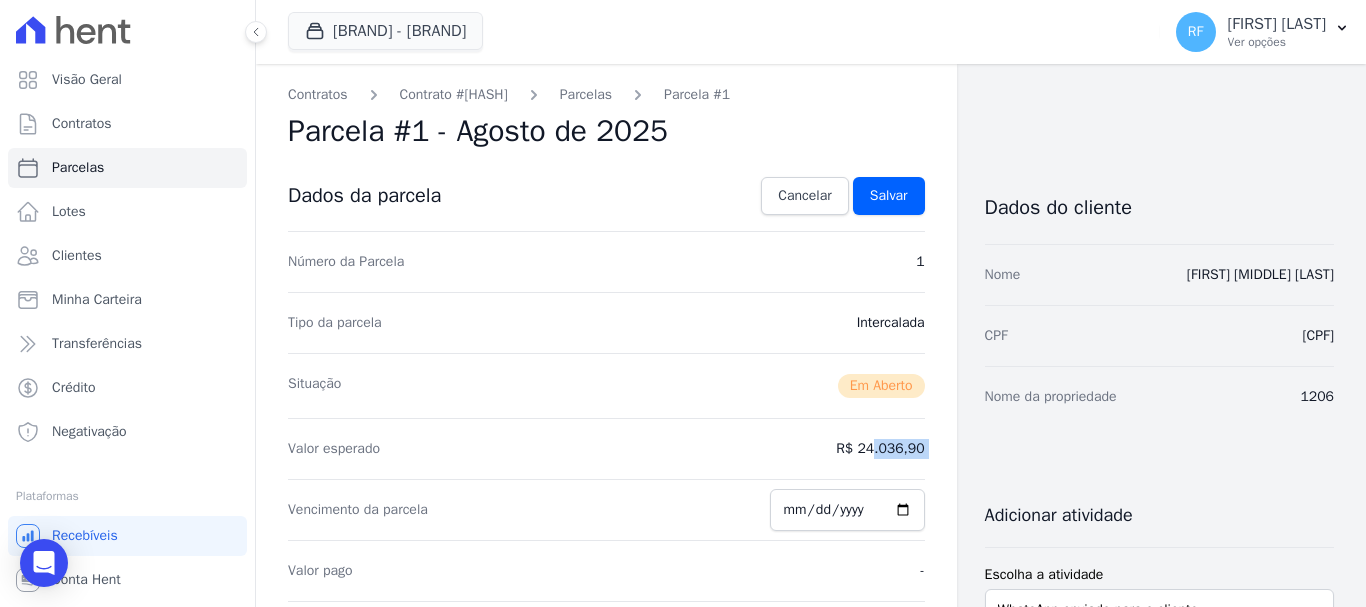 click on "R$ 24.036,90" at bounding box center [880, 449] 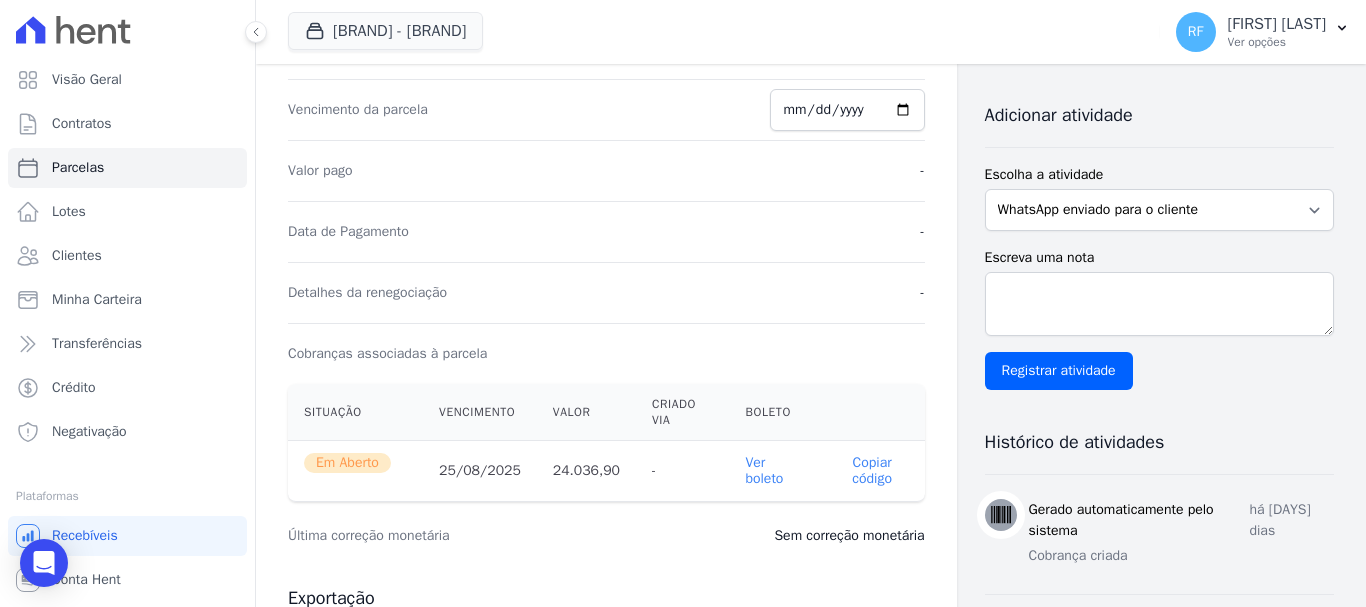 scroll, scrollTop: 0, scrollLeft: 0, axis: both 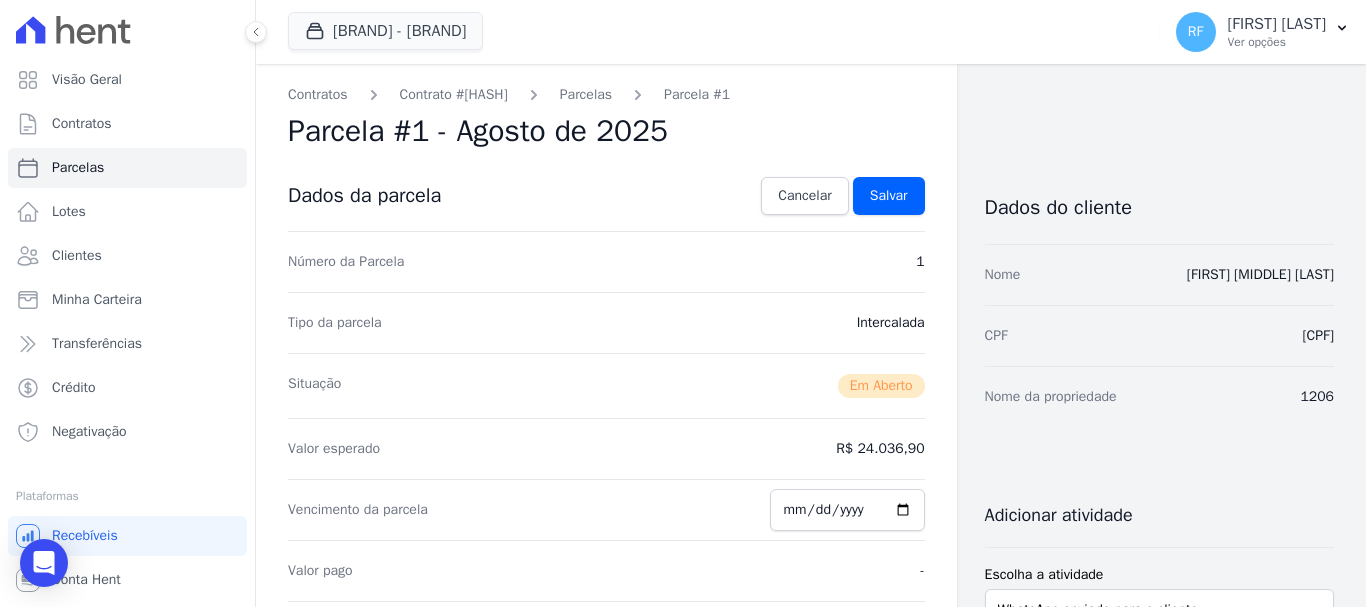 click on "Intercalada" at bounding box center [891, 323] 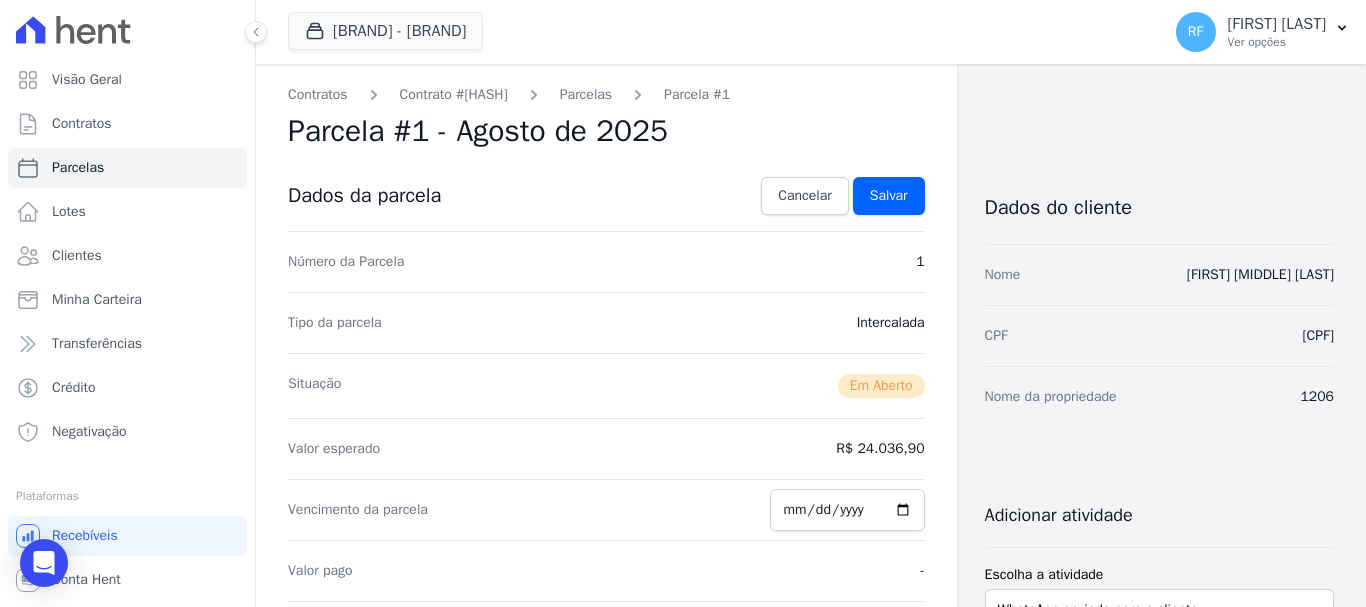 click on "Valor esperado
[CURRENCY] [PRICE]" at bounding box center (606, 448) 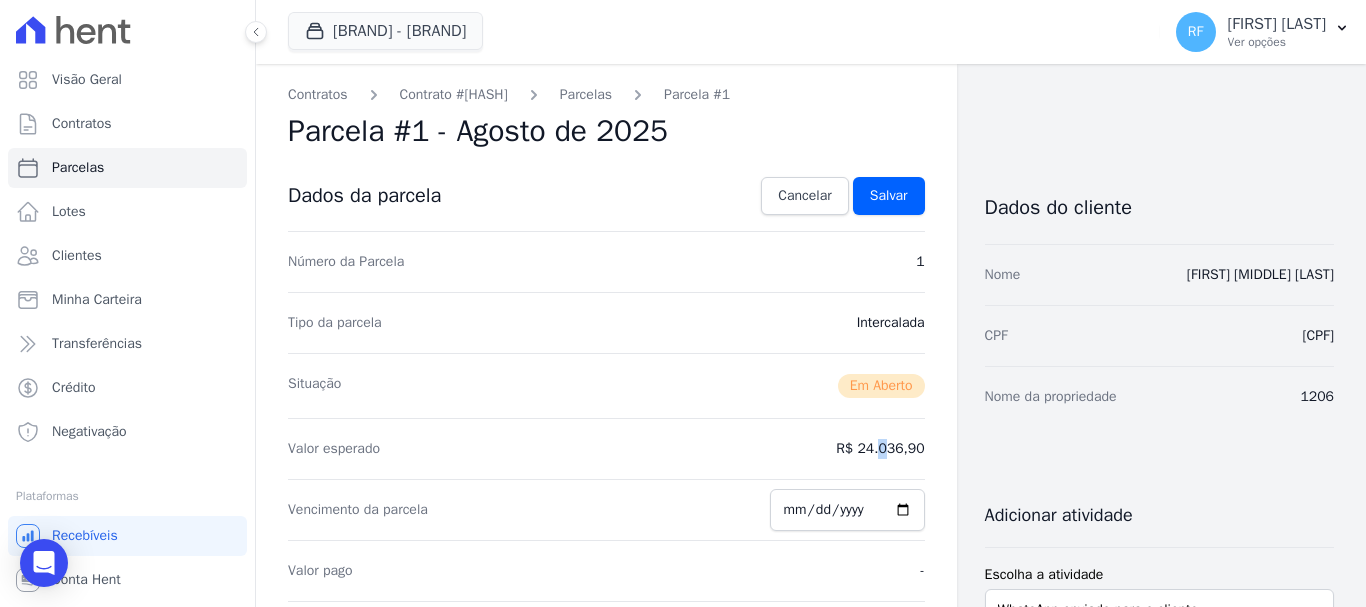 click on "Valor esperado
[CURRENCY] [PRICE]" at bounding box center (606, 448) 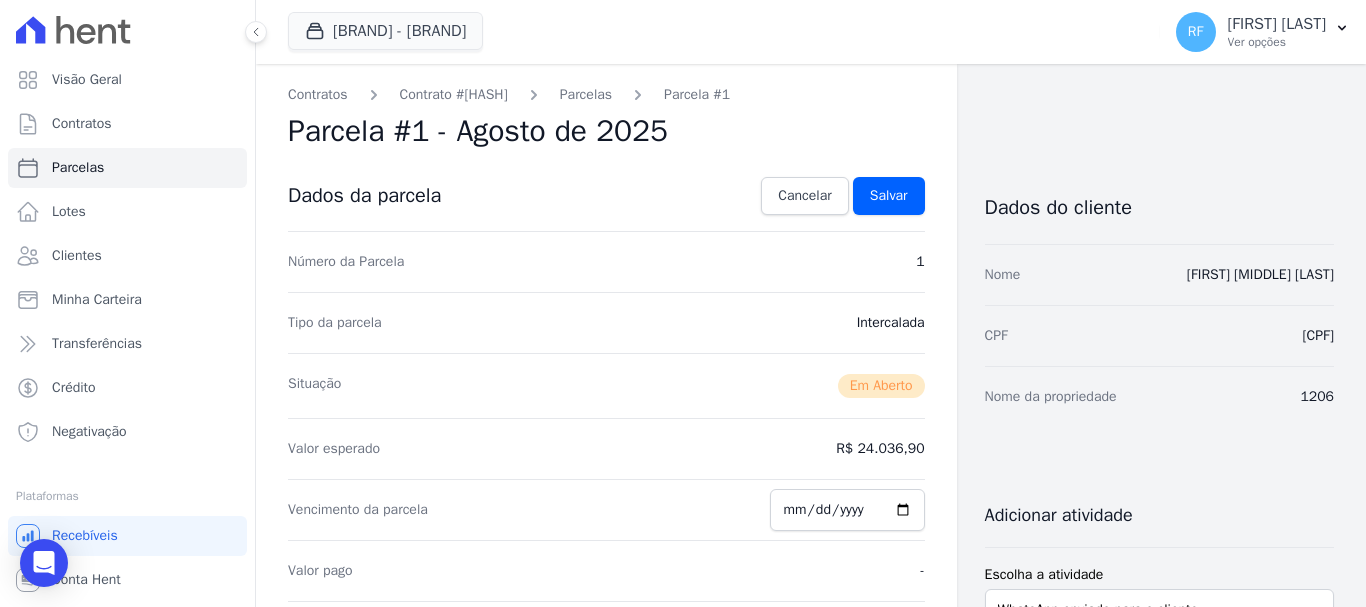 click on "R$ 24.036,90" at bounding box center (880, 449) 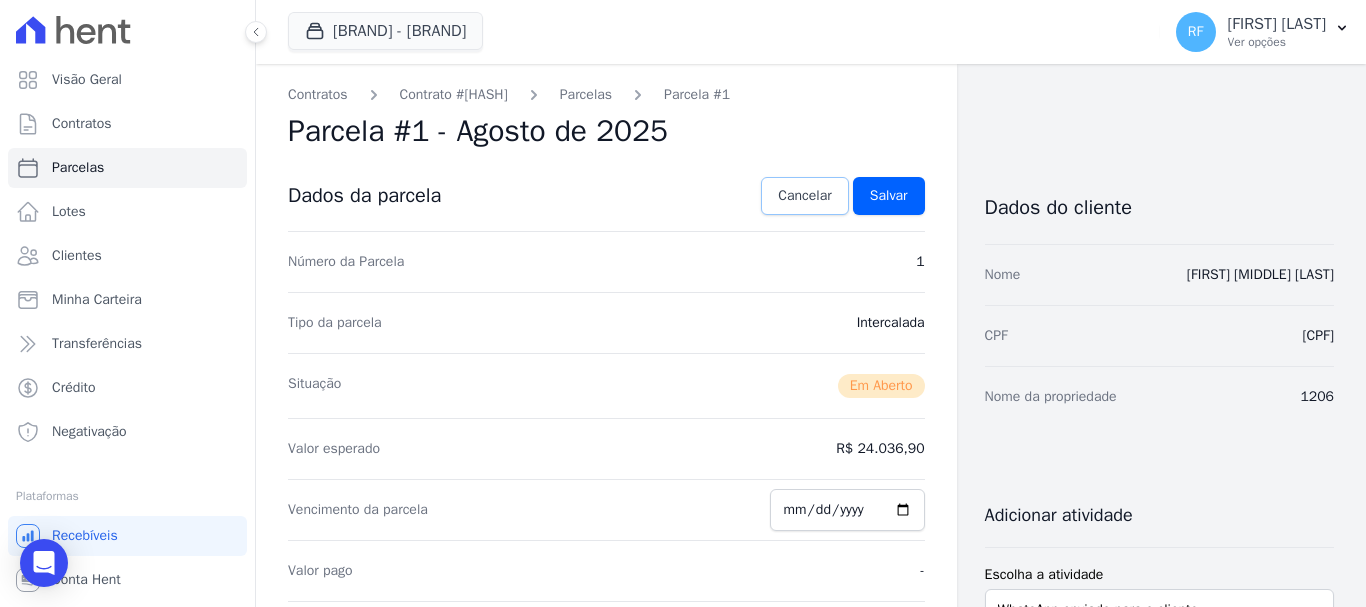 click on "Cancelar" at bounding box center (804, 196) 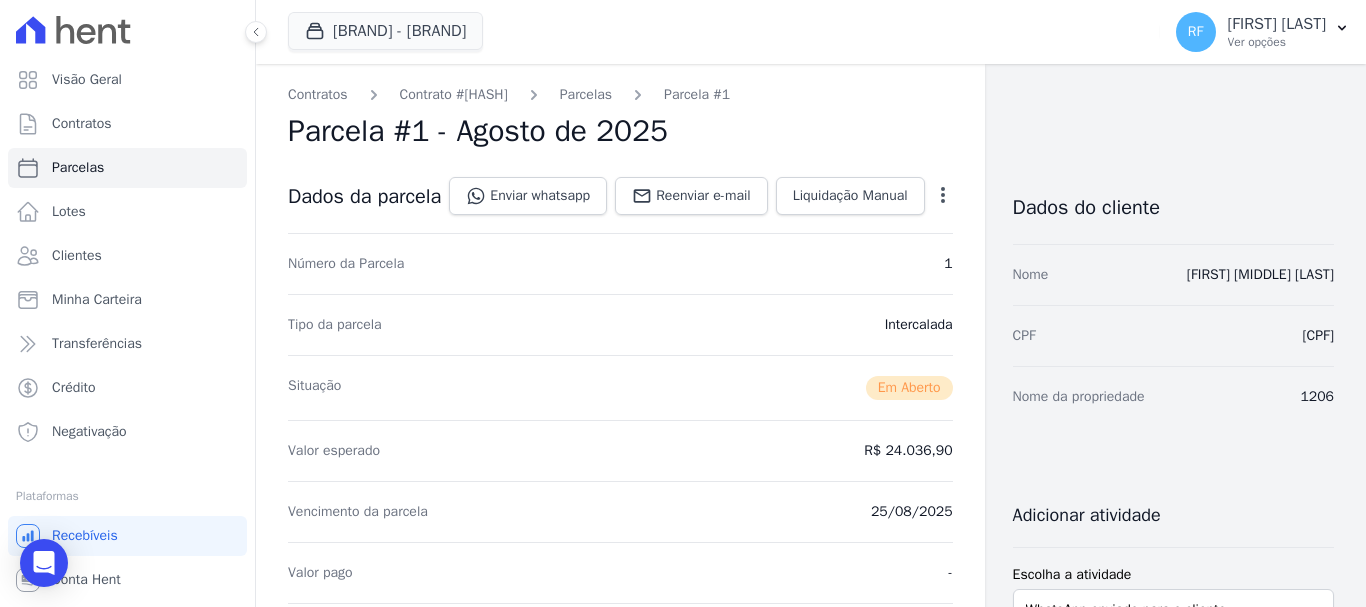 click on "Contratos
Adicionar Contrato
Situação:
Ativo
Todos
Pausado
Distratado
Rascunho
Expirado
Encerrado
search
Exportar
Exportar PDF
Exportar CSV
Exportar Fichas
Lote
Valor
Situação
Próximo Pagamento" at bounding box center [700, 196] 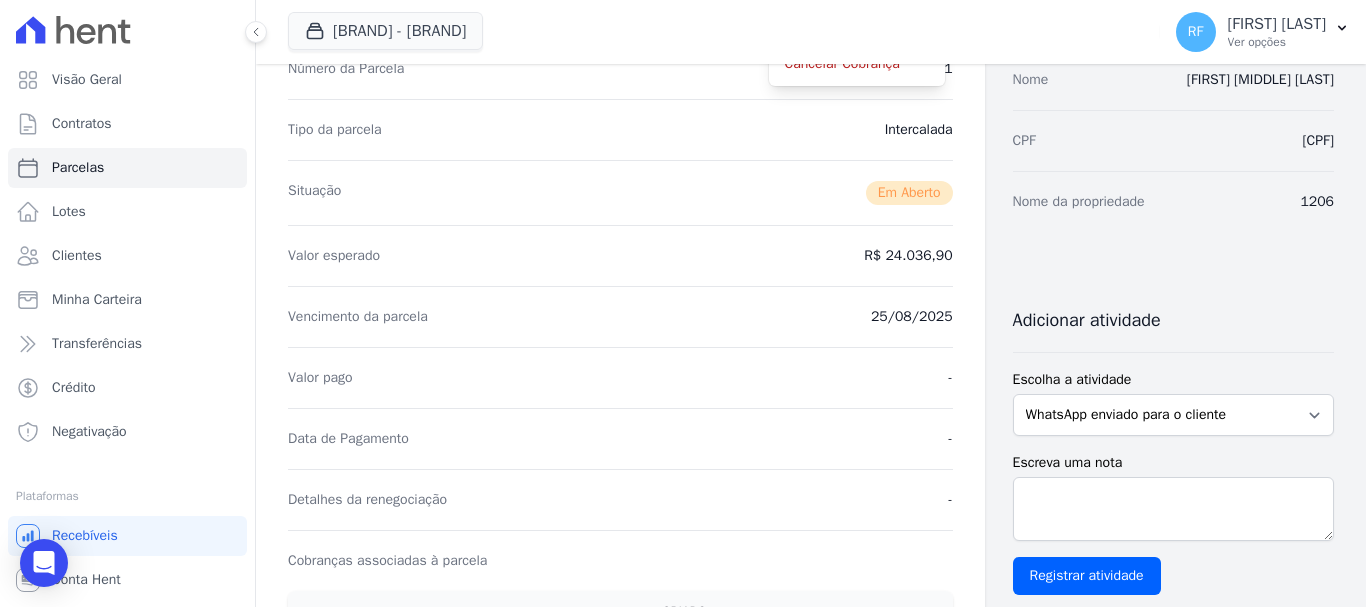 scroll, scrollTop: 0, scrollLeft: 0, axis: both 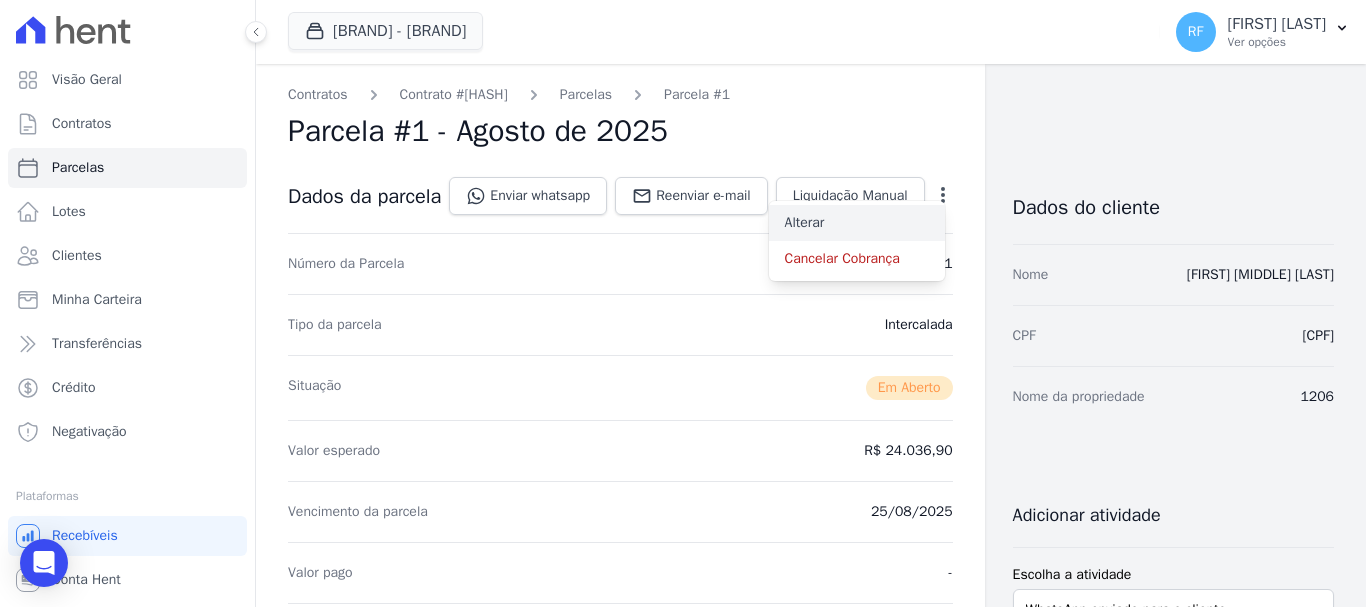 click on "Alterar" at bounding box center (857, 223) 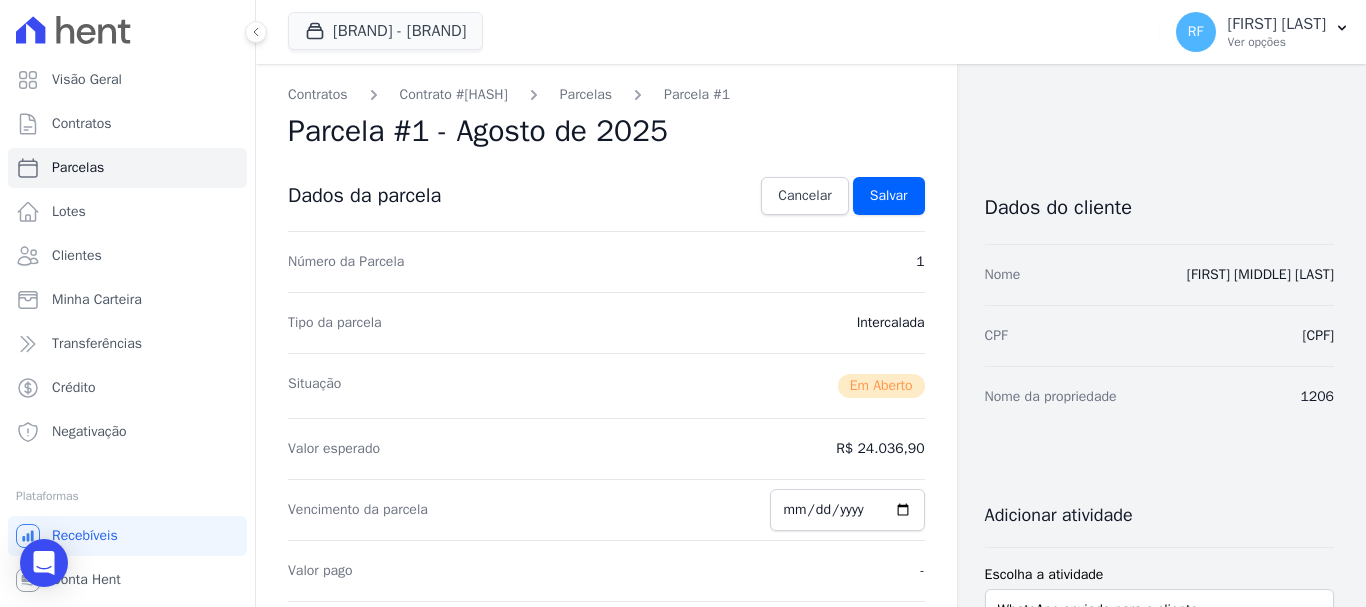 scroll, scrollTop: 100, scrollLeft: 0, axis: vertical 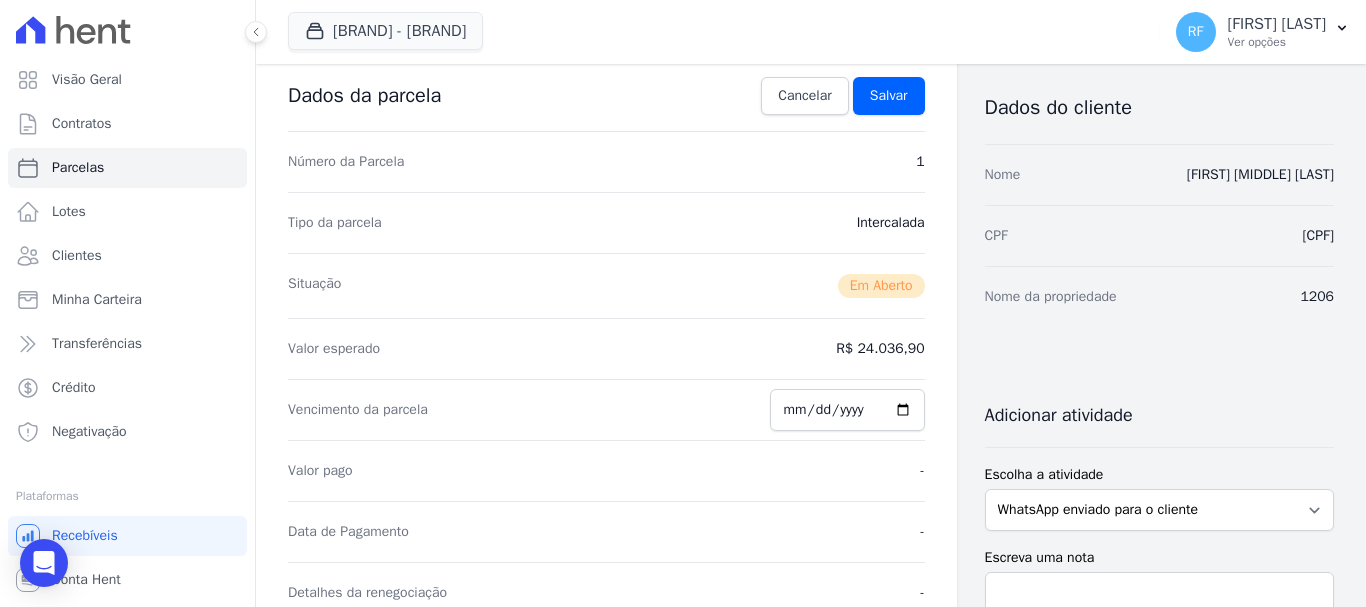 click on "Valor esperado
[CURRENCY] [PRICE]" at bounding box center (606, 348) 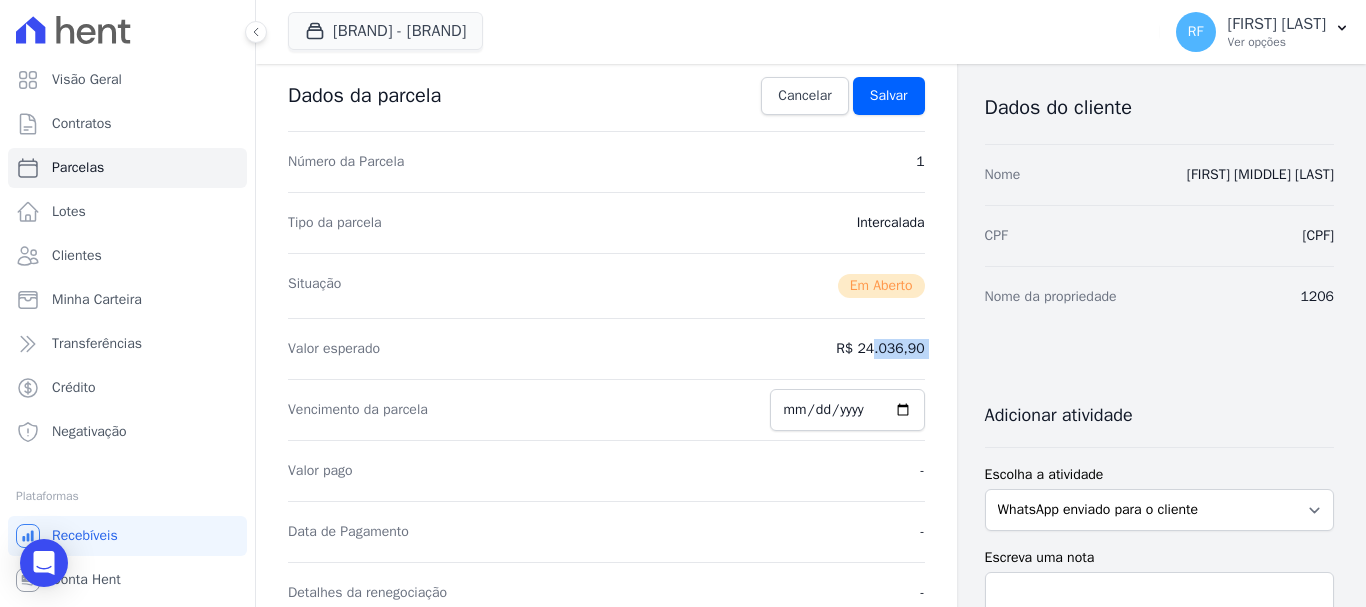 click on "R$ 24.036,90" at bounding box center (880, 349) 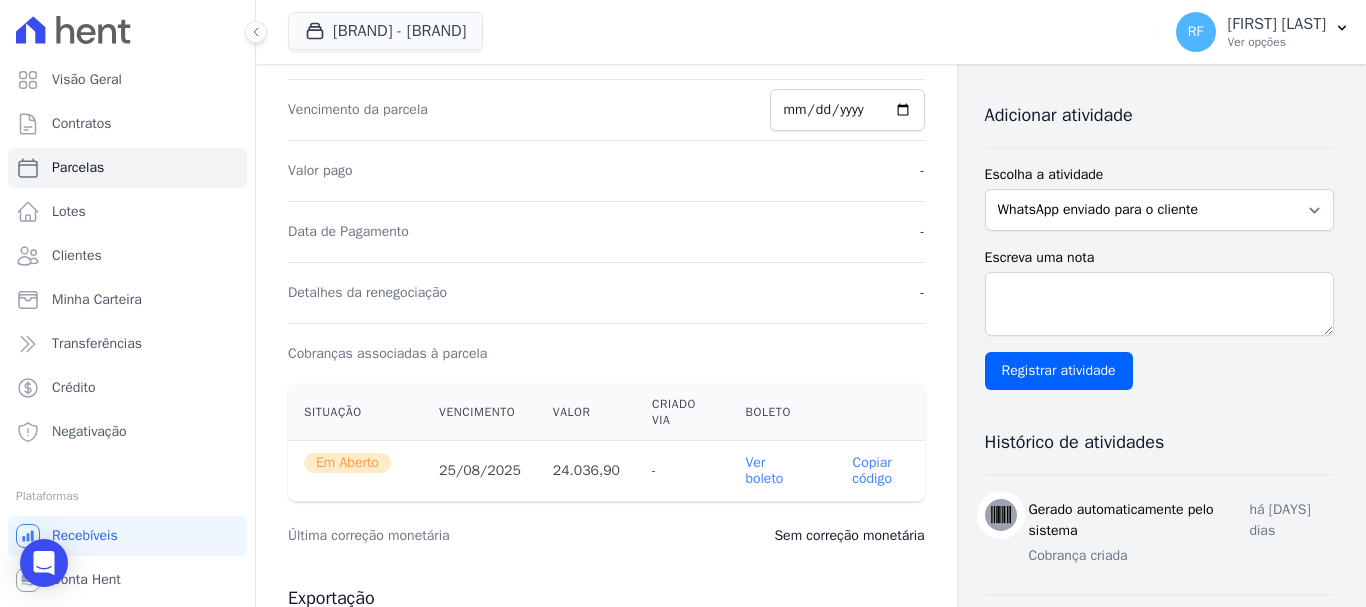 scroll, scrollTop: 500, scrollLeft: 0, axis: vertical 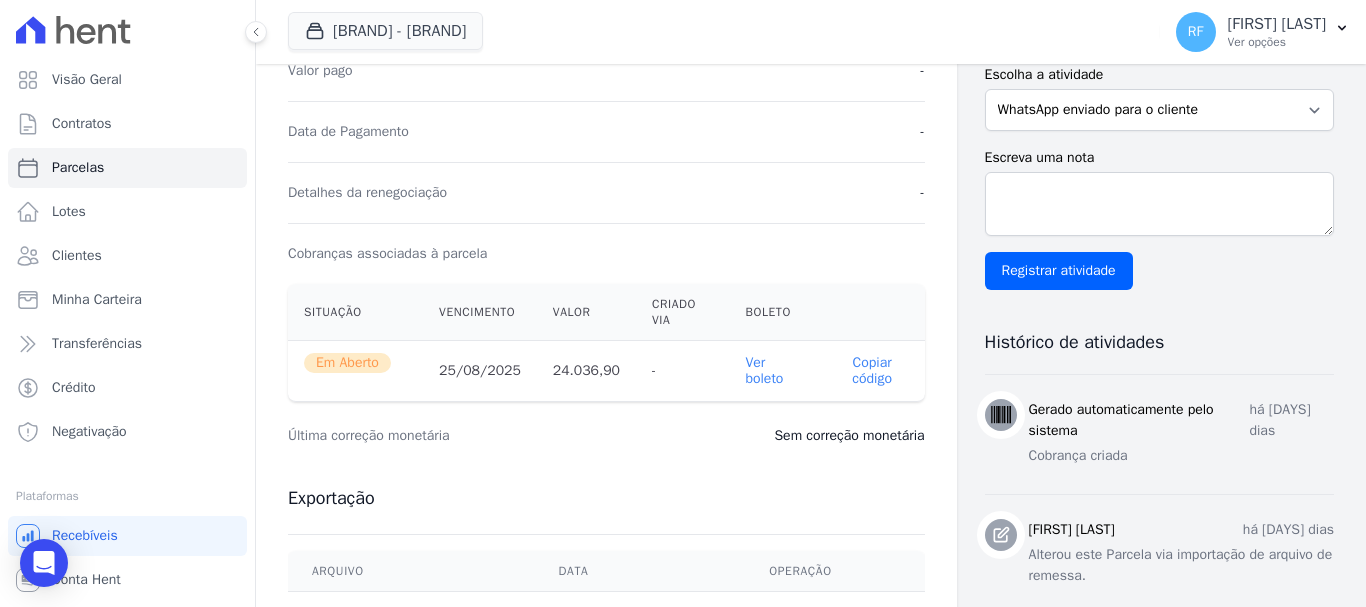 click on "24.036,90" at bounding box center [586, 371] 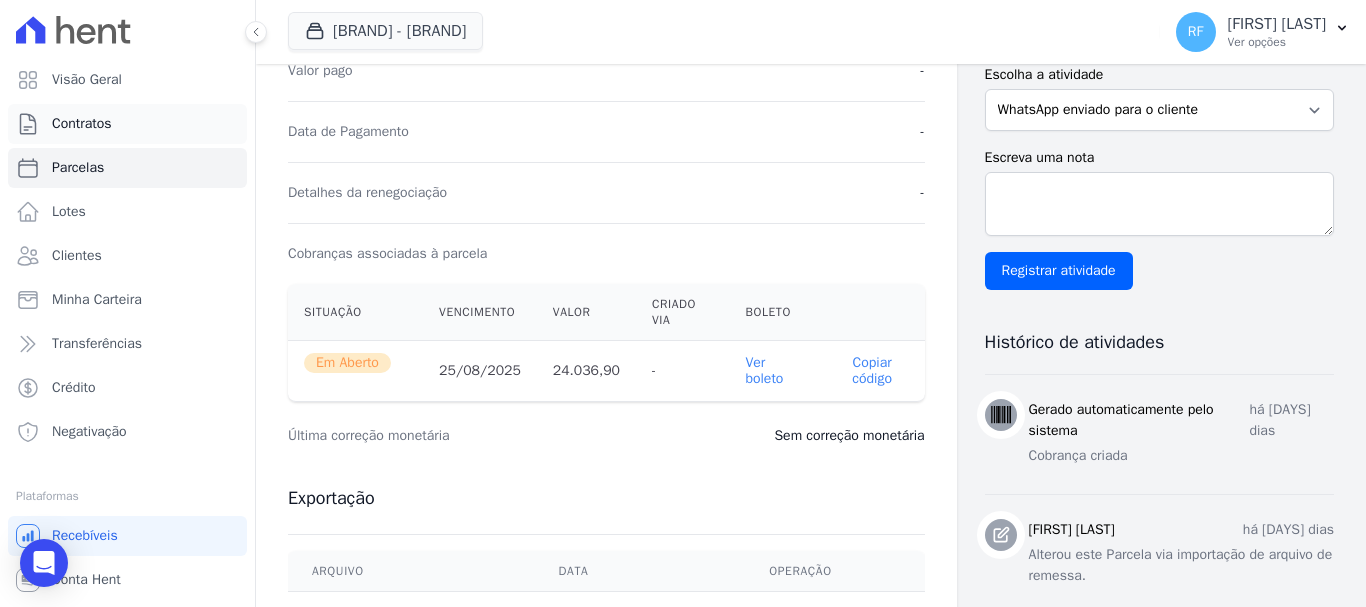 click on "Contratos" at bounding box center [127, 124] 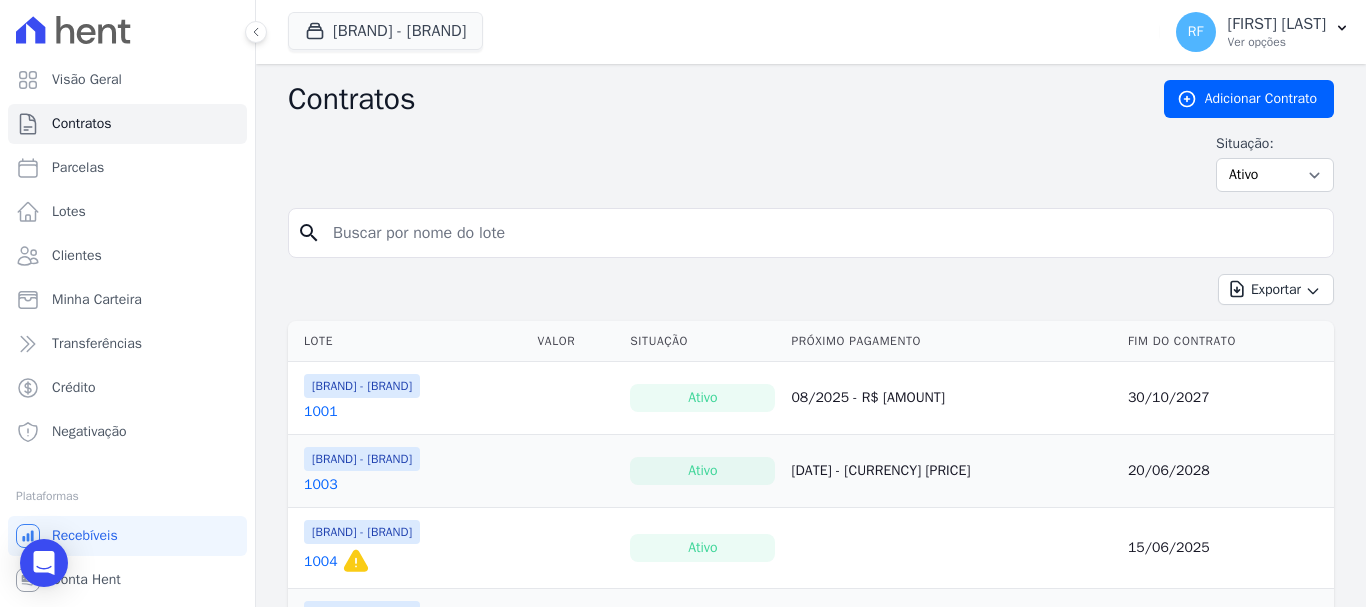 scroll, scrollTop: 100, scrollLeft: 0, axis: vertical 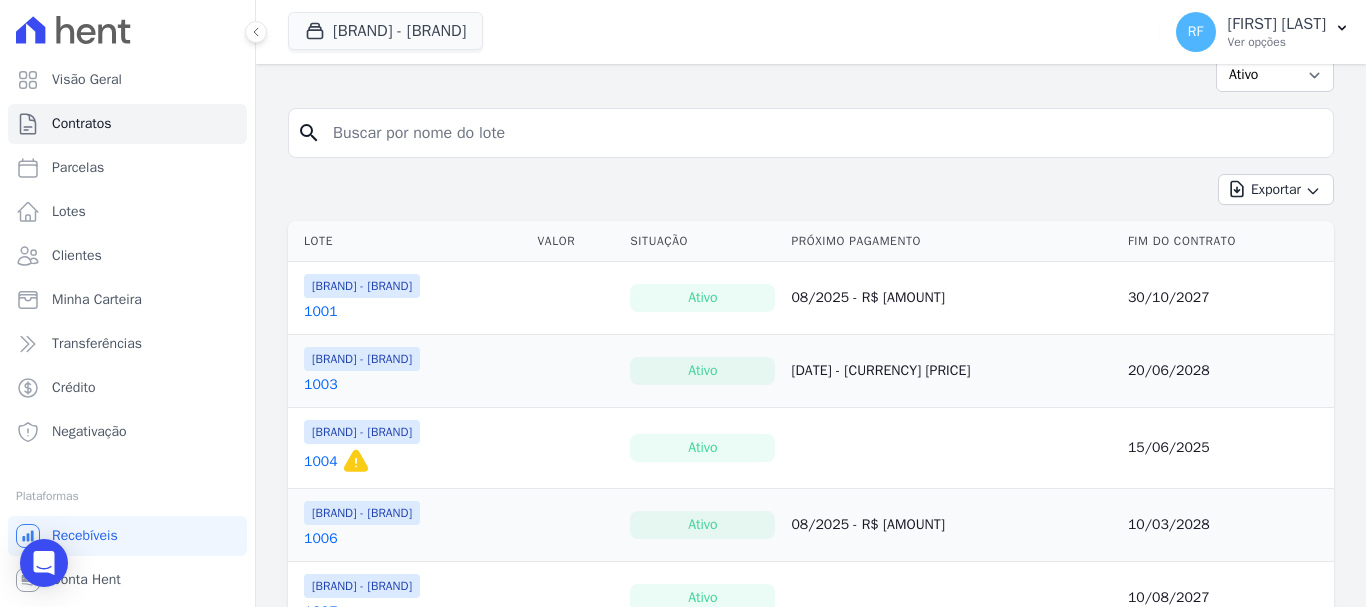 drag, startPoint x: 428, startPoint y: 95, endPoint x: 434, endPoint y: 109, distance: 15.231546 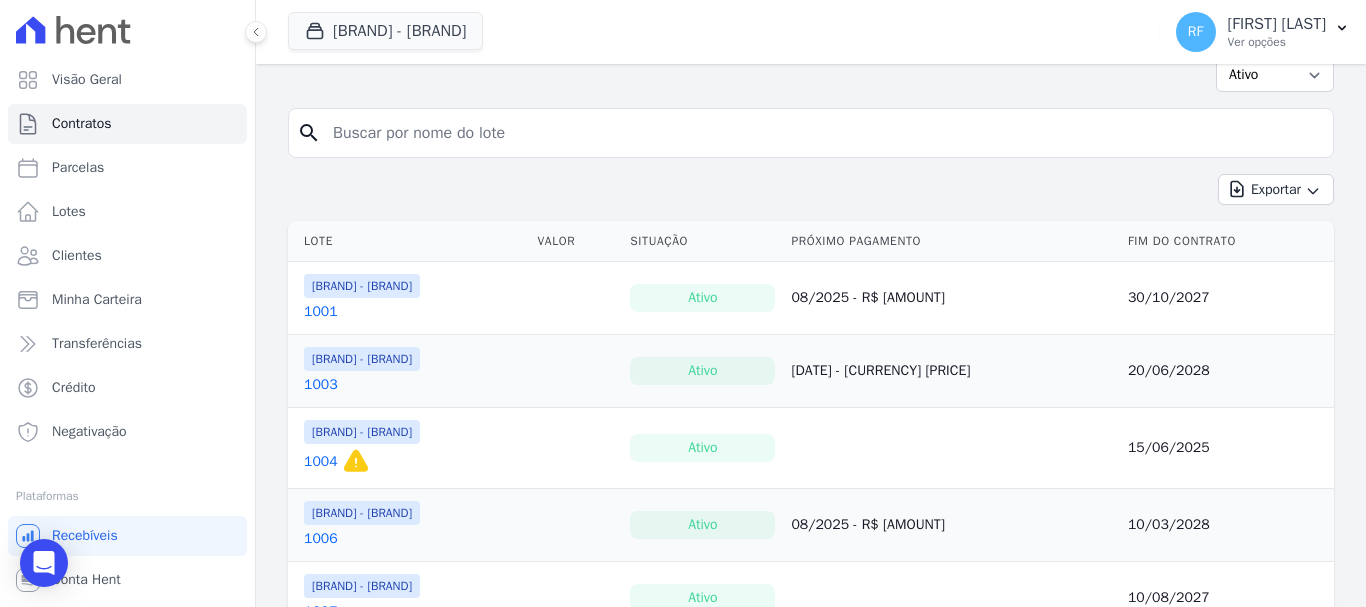 click at bounding box center (823, 133) 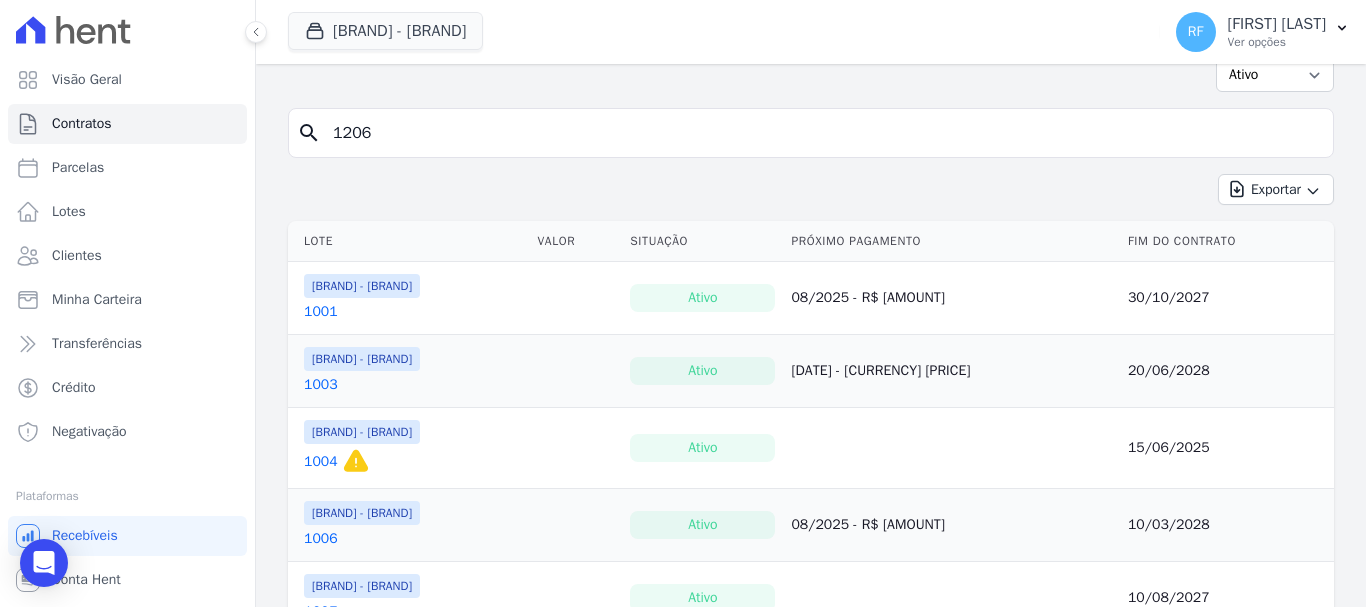 type on "1206" 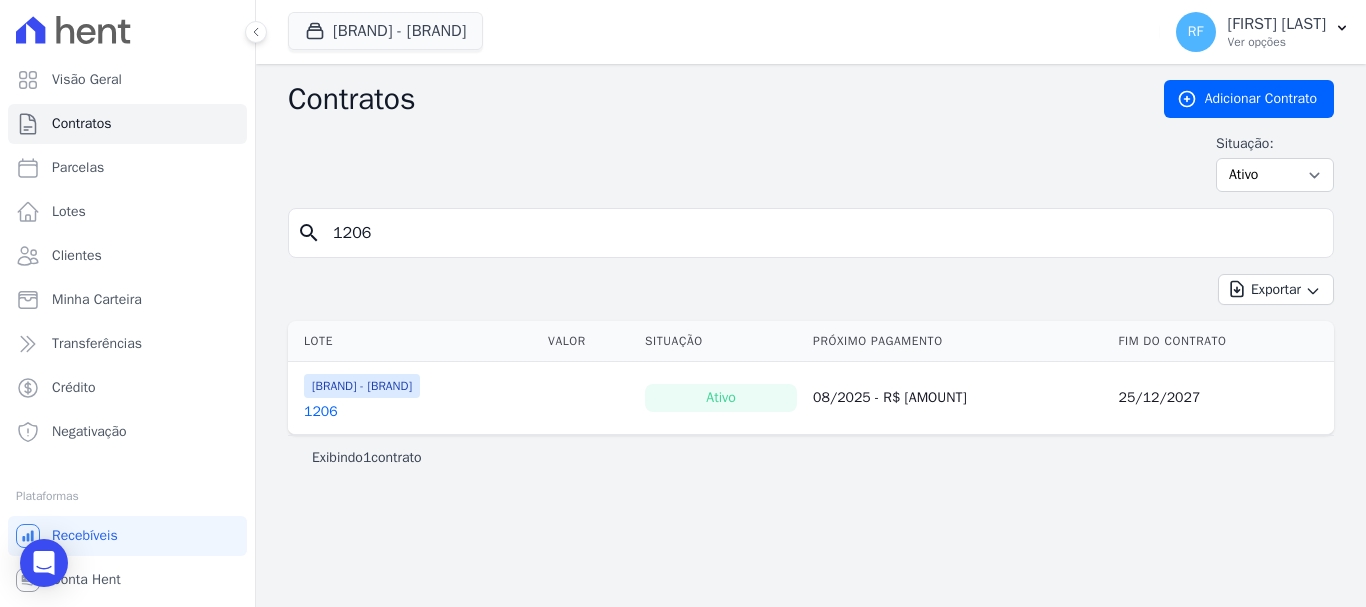 click on "1206" at bounding box center [321, 412] 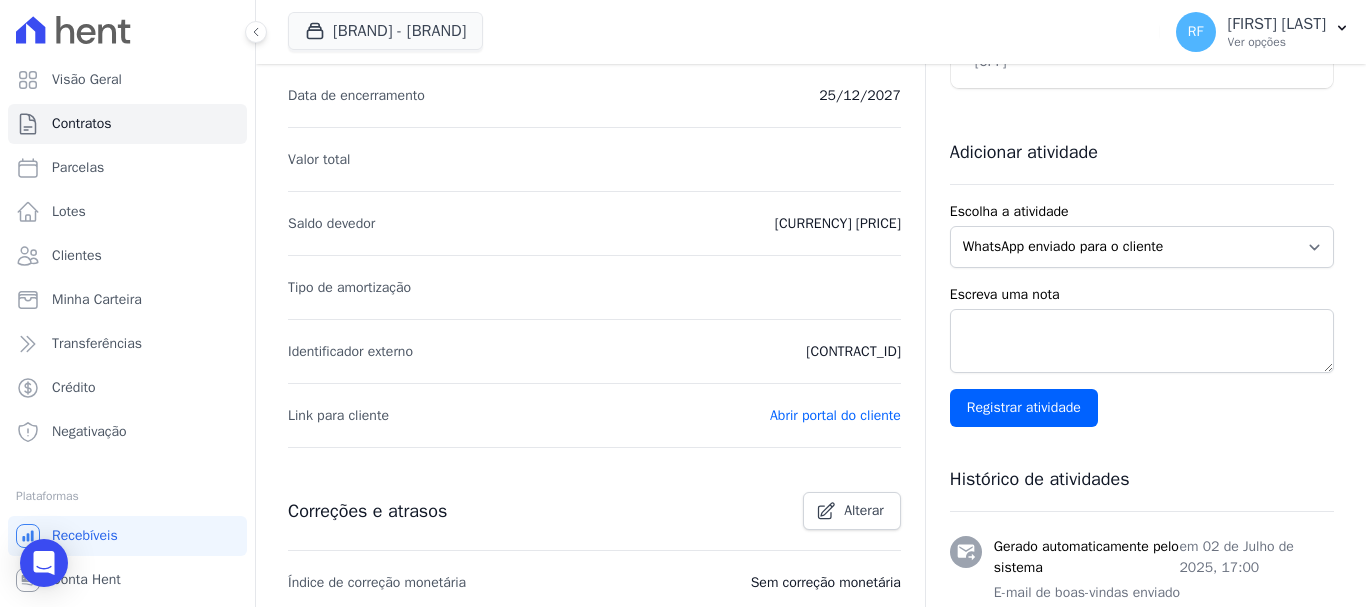 scroll, scrollTop: 0, scrollLeft: 0, axis: both 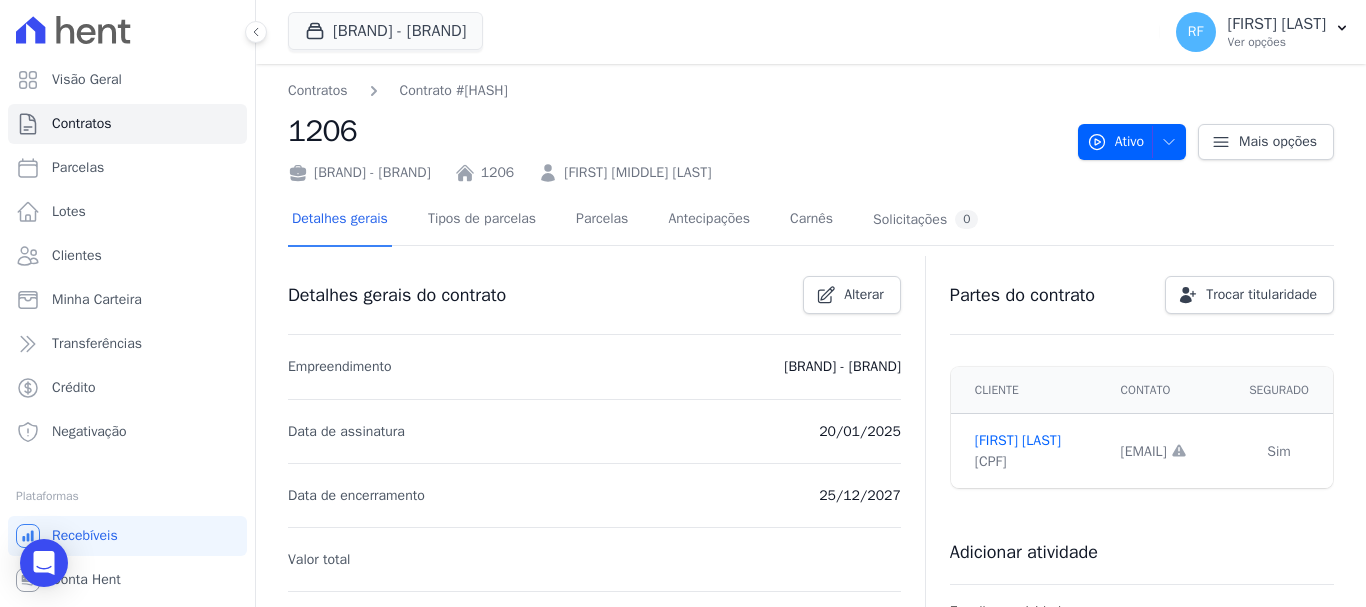 click on "Detalhes gerais
Tipos de parcelas
Parcelas
Antecipações
Carnês
Solicitações
0" at bounding box center (635, 220) 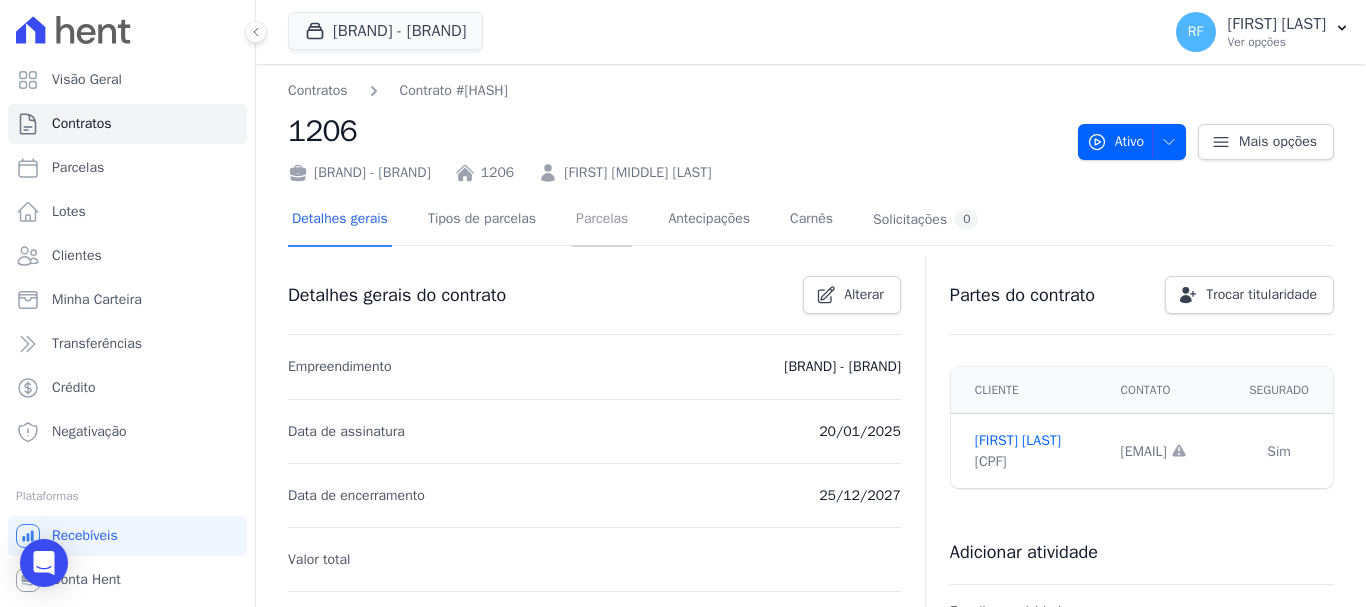 click on "Parcelas" at bounding box center [602, 220] 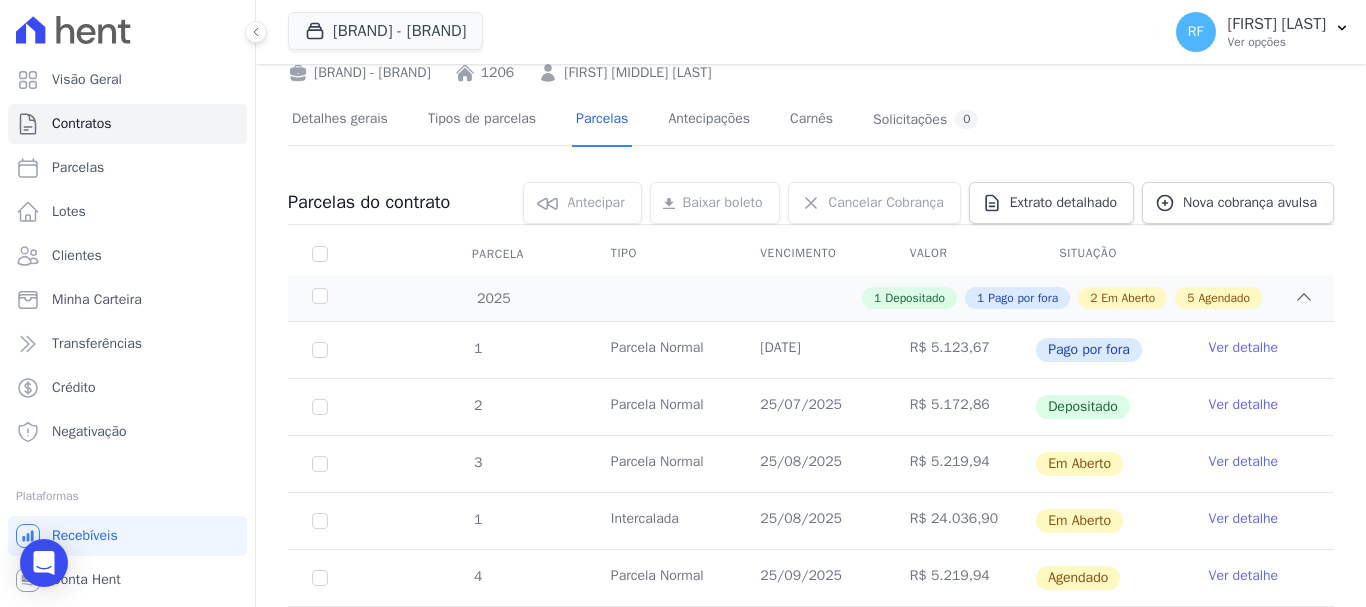 scroll, scrollTop: 200, scrollLeft: 0, axis: vertical 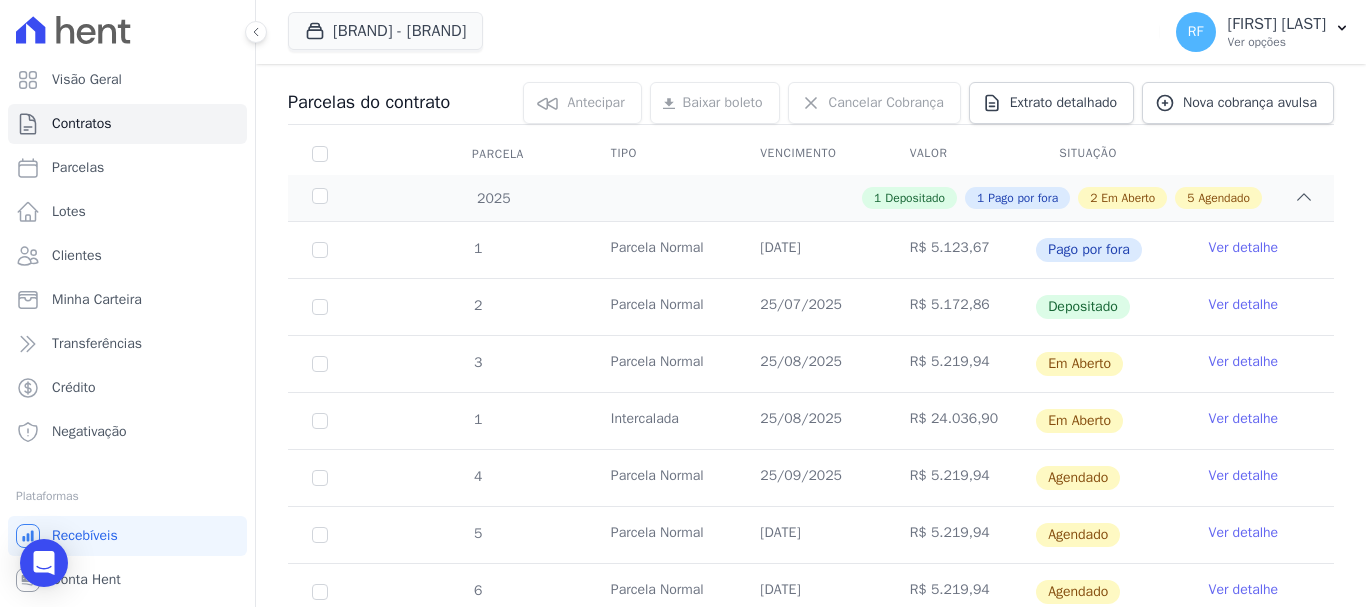 click on "Ver detalhe" at bounding box center (1259, 421) 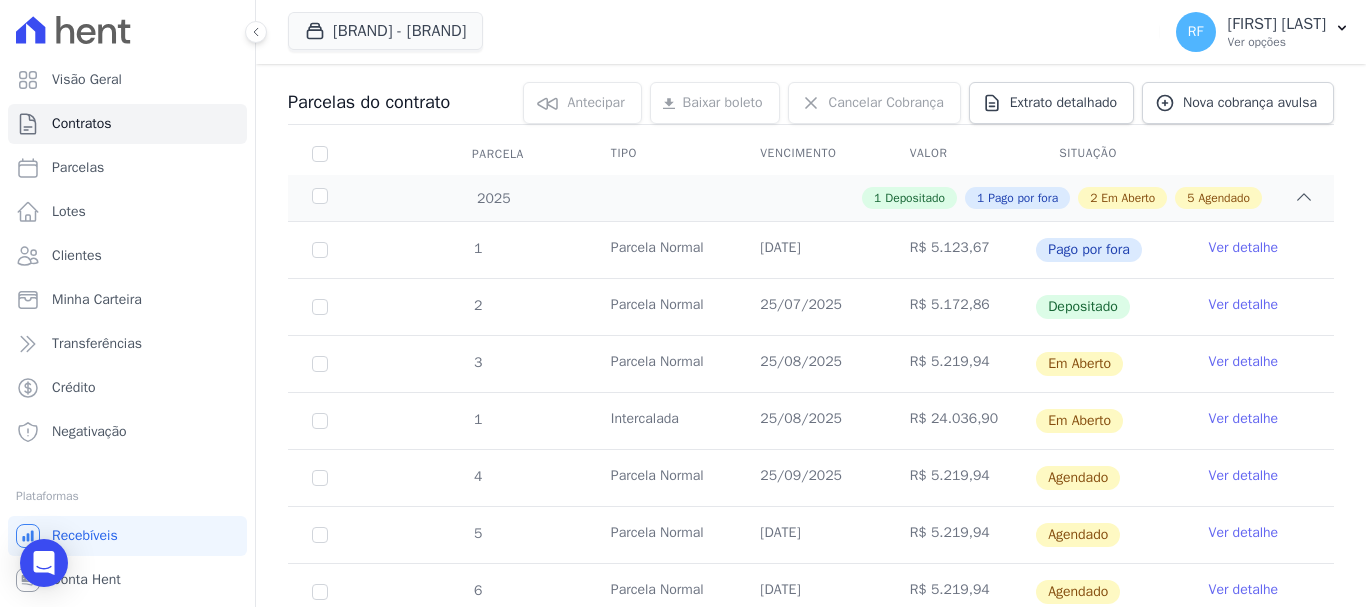 click on "Ver detalhe" at bounding box center [1244, 419] 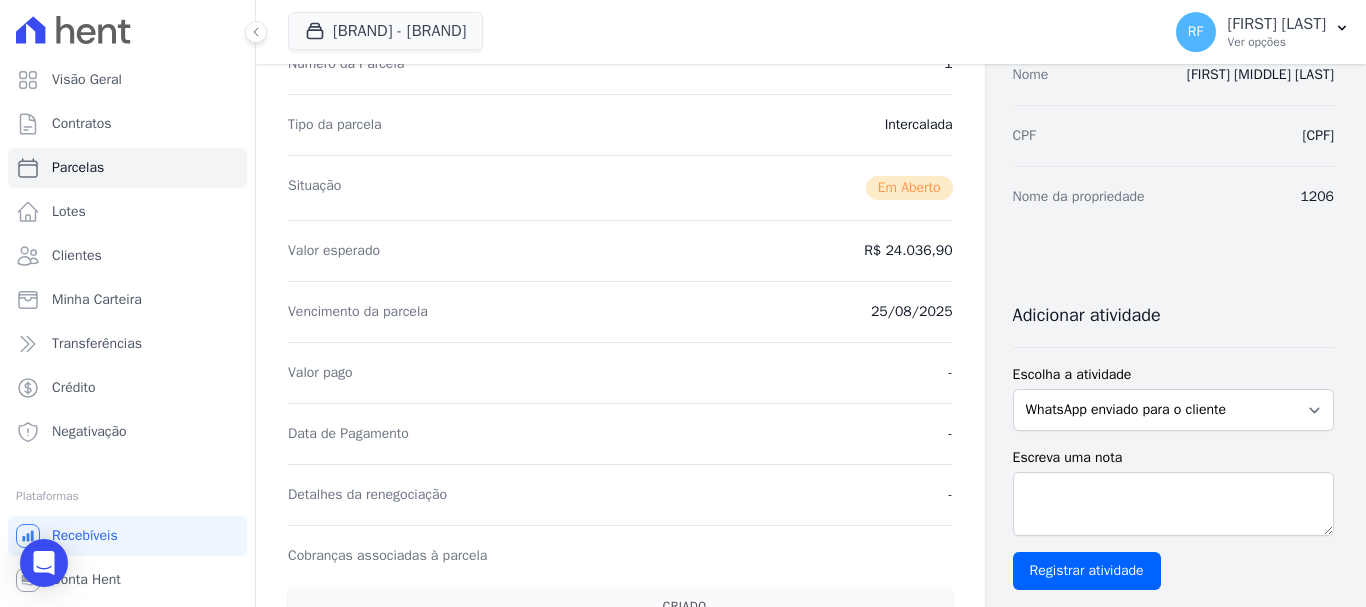 scroll, scrollTop: 0, scrollLeft: 0, axis: both 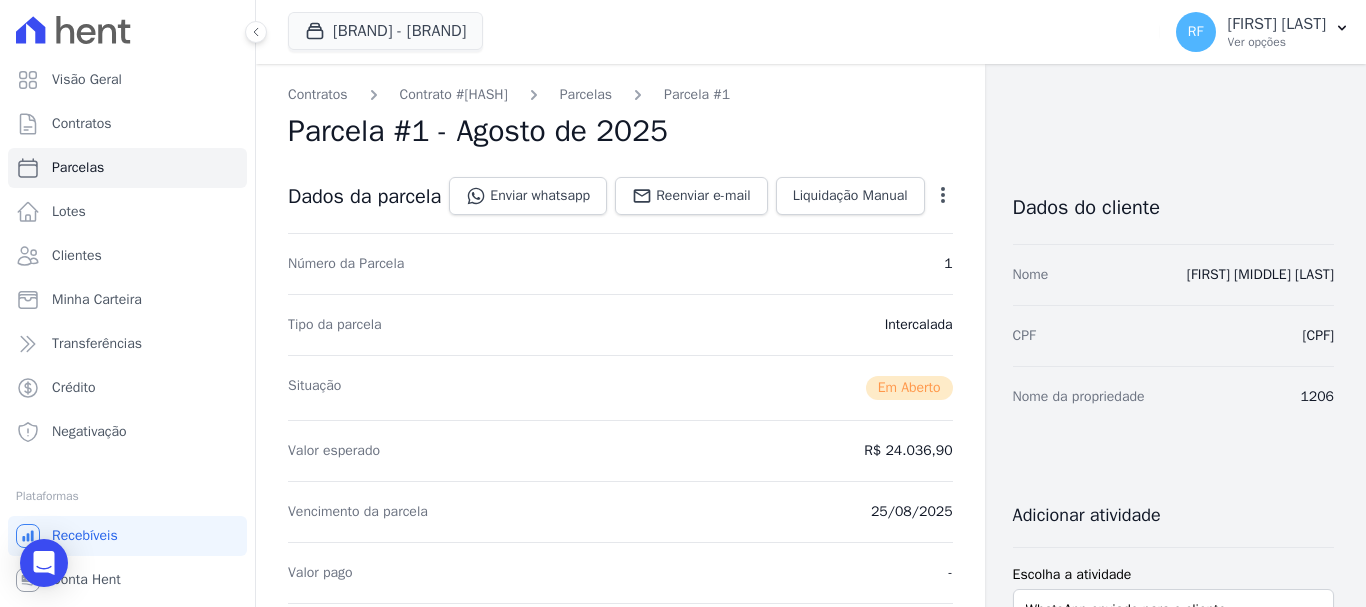 click 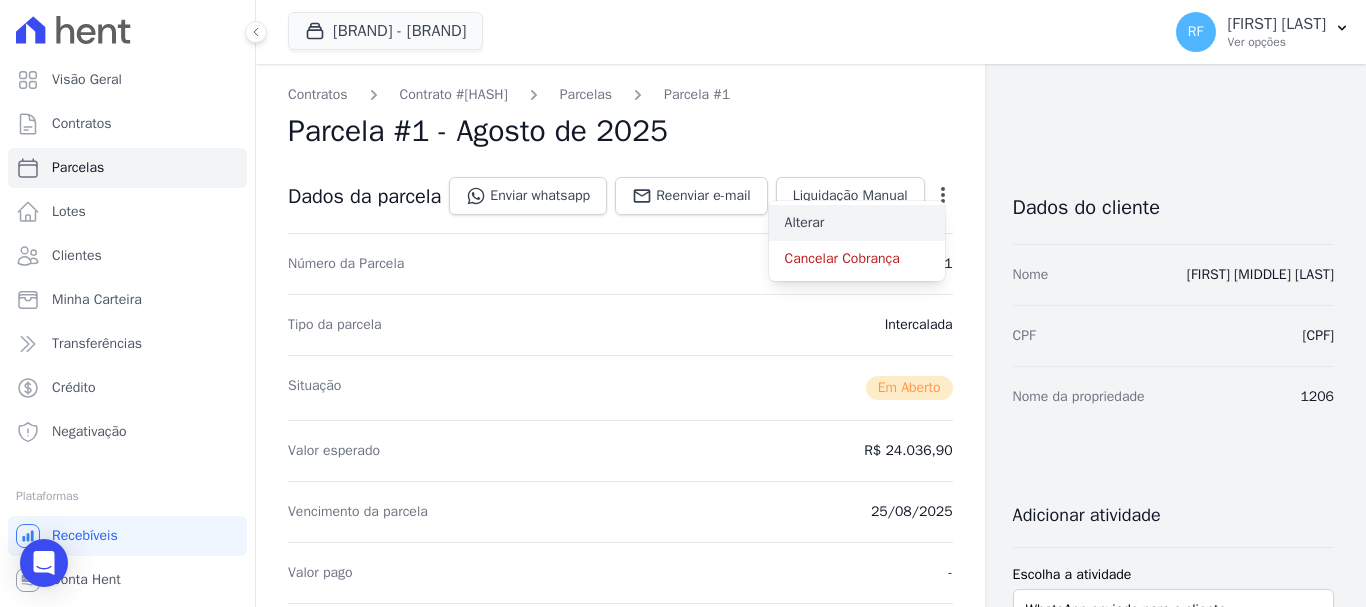 click on "Alterar" at bounding box center (857, 223) 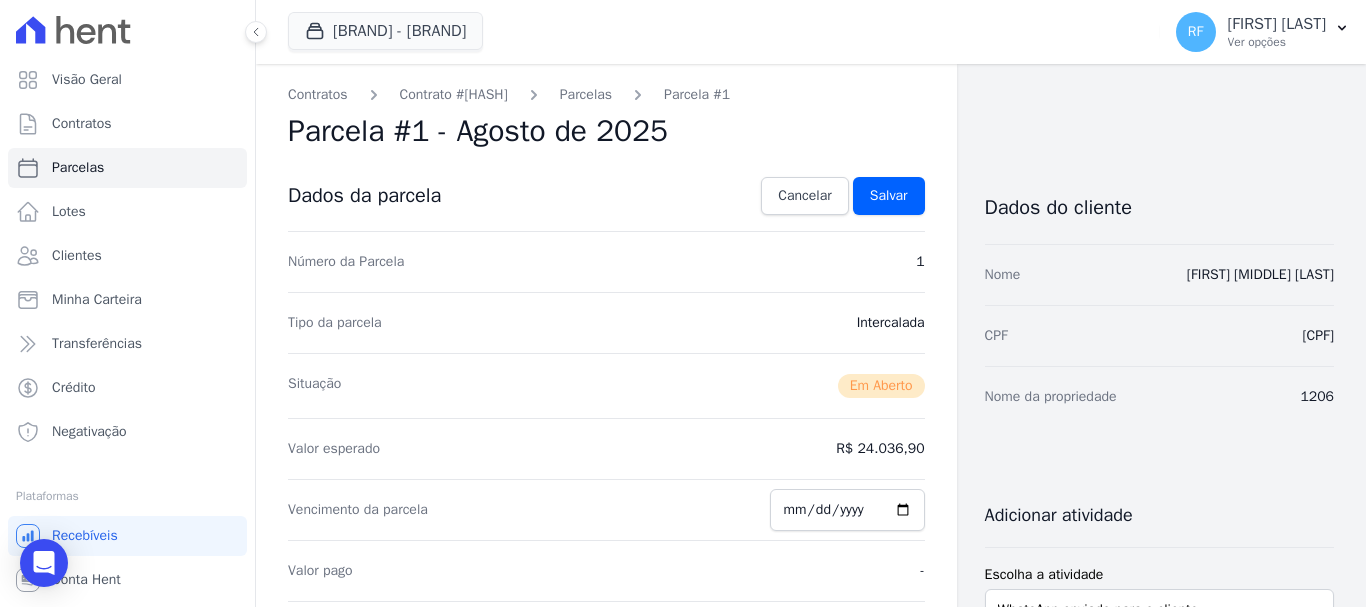 click on "R$ 24.036,90" at bounding box center [880, 449] 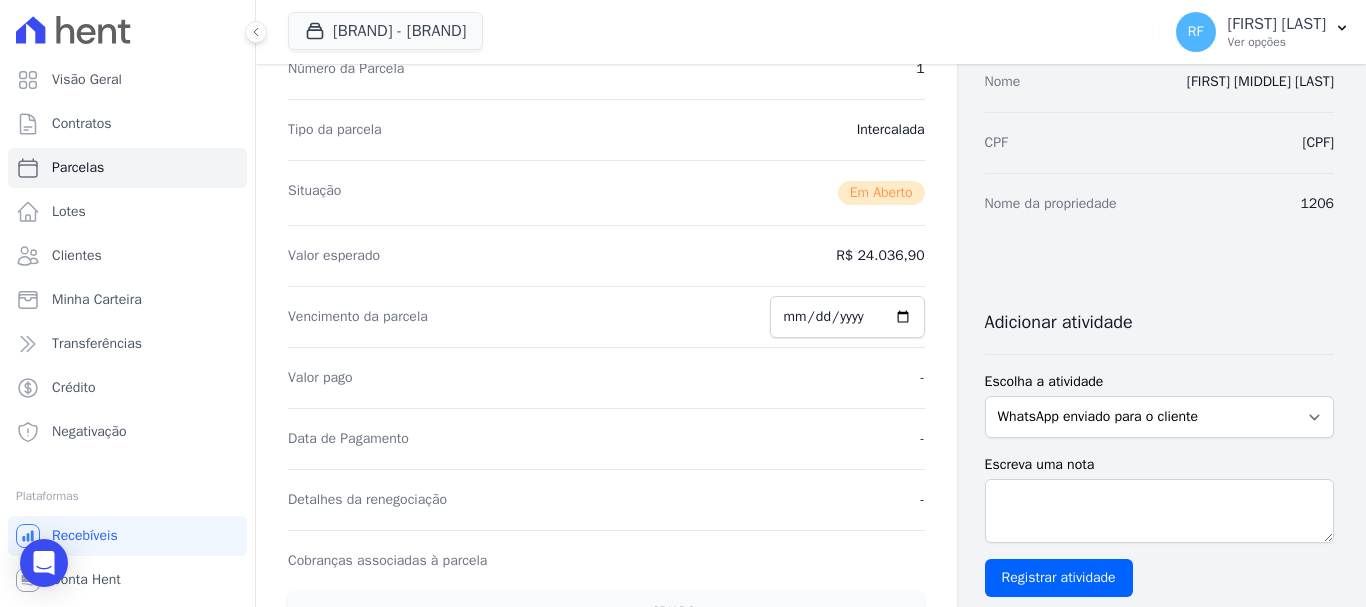 scroll, scrollTop: 0, scrollLeft: 0, axis: both 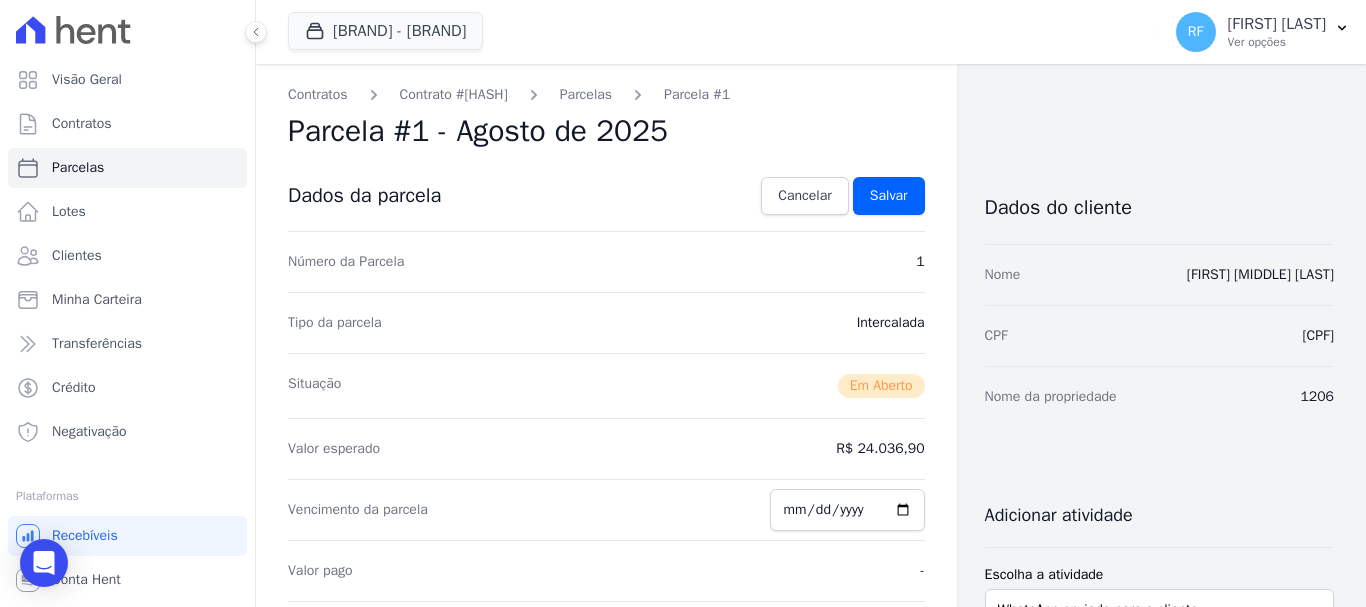 click on "Dados da parcela
Cancelar
Salvar" at bounding box center [606, 196] 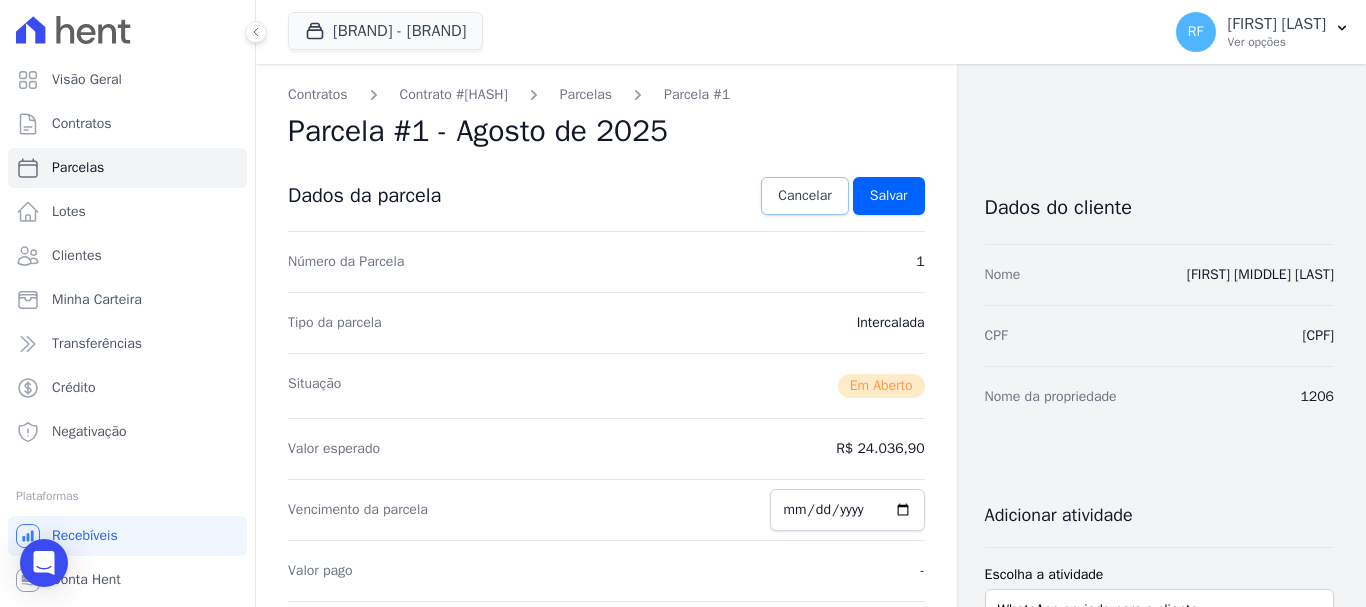 click on "Cancelar" at bounding box center [804, 196] 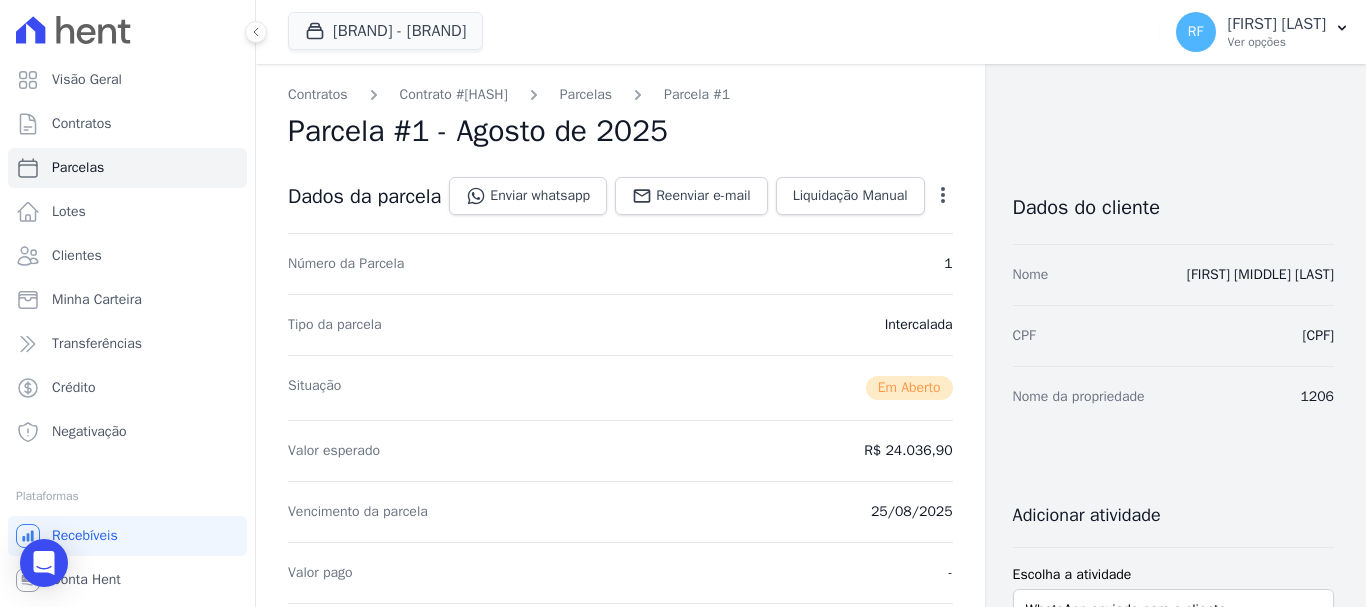 click 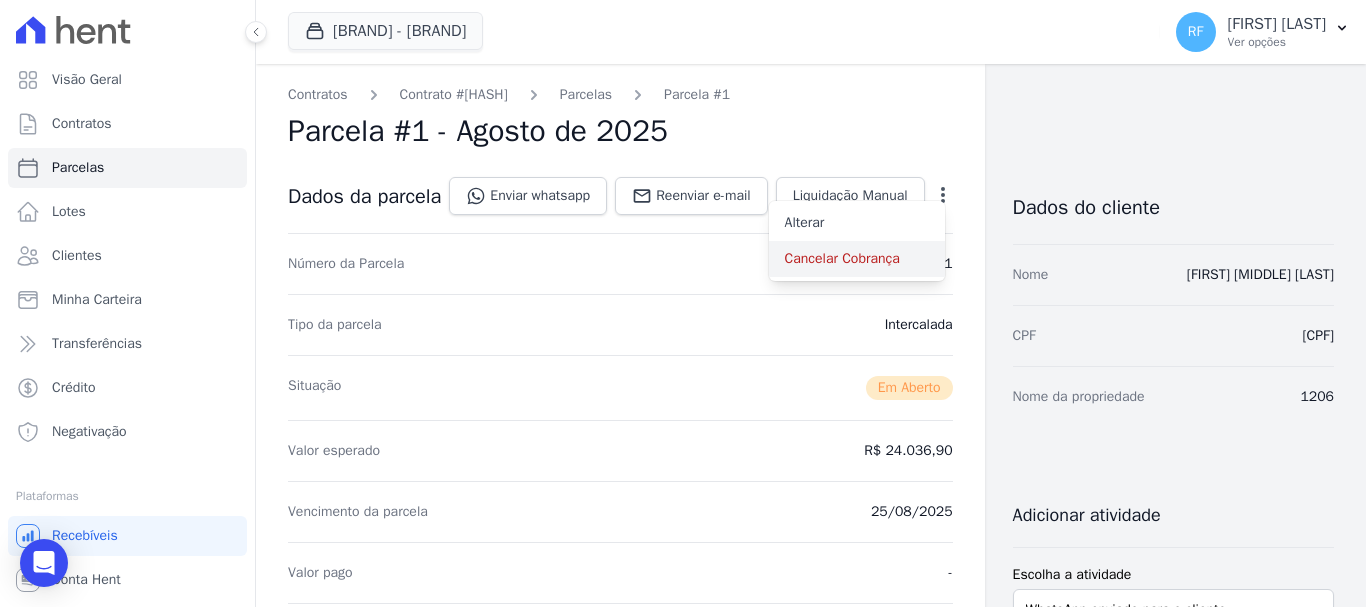 click on "Cancelar Cobrança" at bounding box center (857, 259) 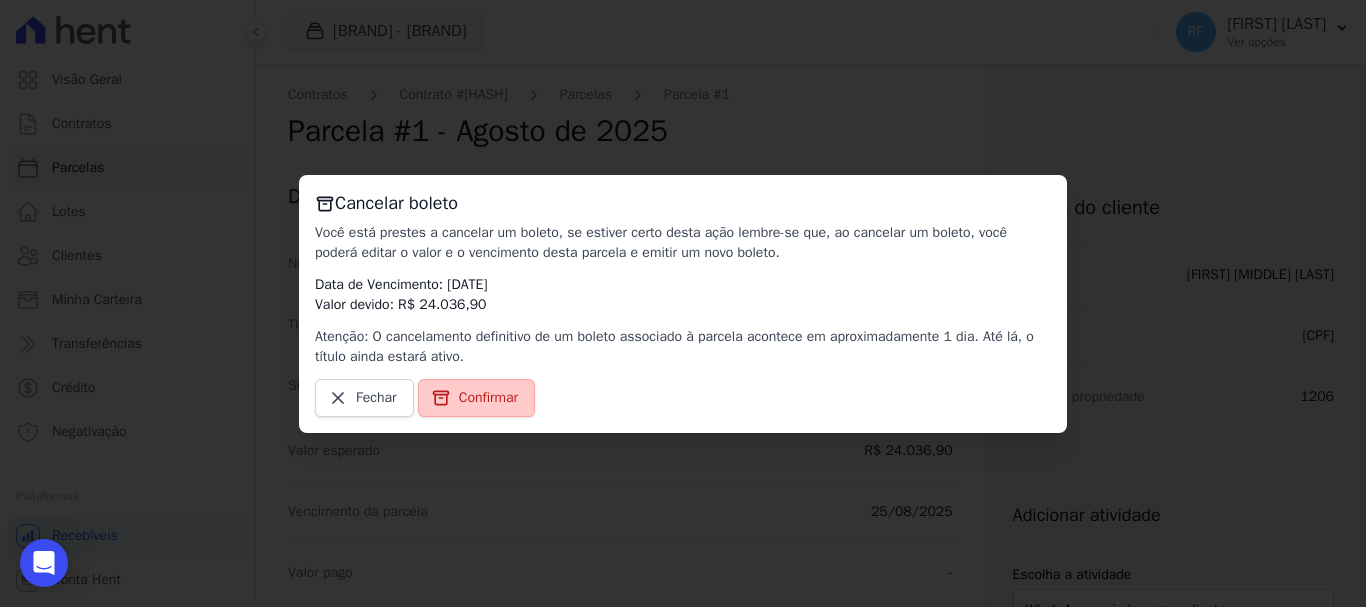 click on "Confirmar" at bounding box center (476, 398) 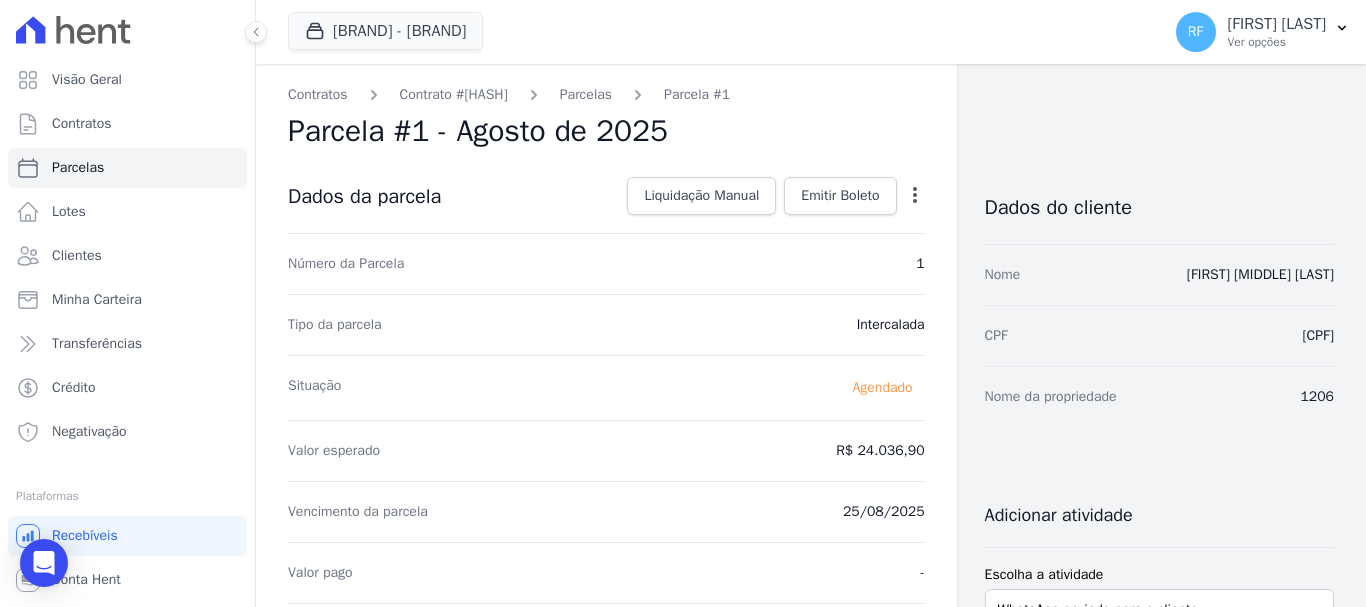 drag, startPoint x: 918, startPoint y: 449, endPoint x: 853, endPoint y: 452, distance: 65.06919 